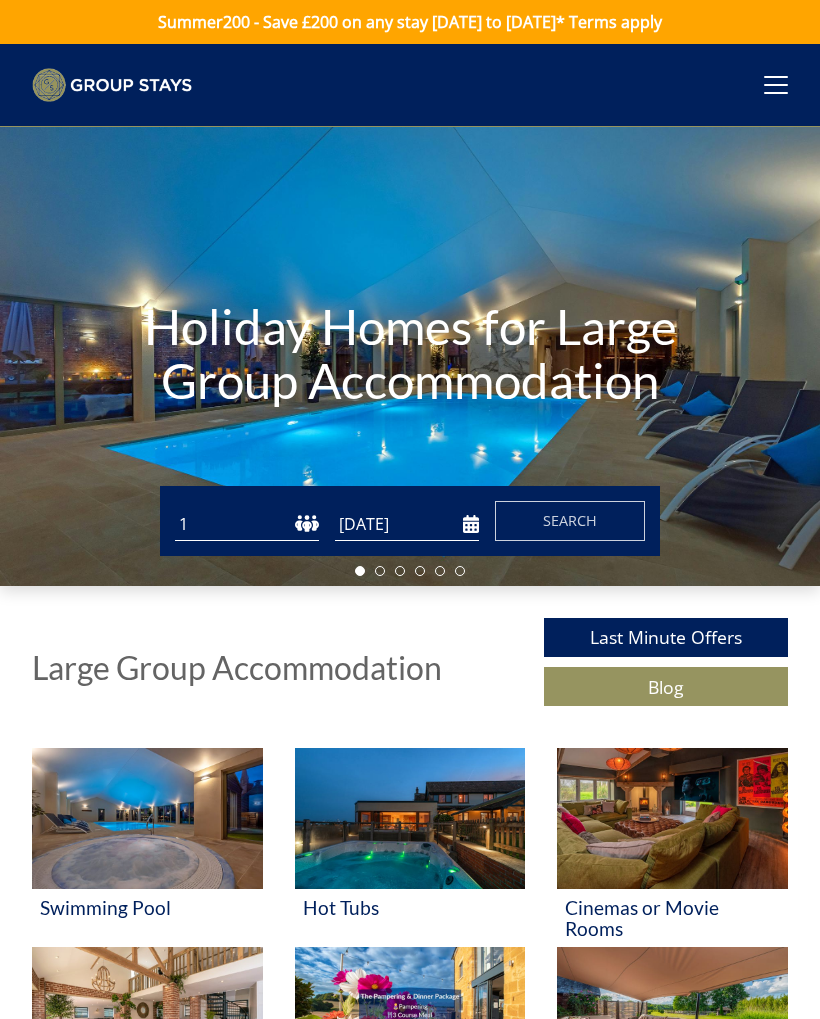 scroll, scrollTop: 0, scrollLeft: 0, axis: both 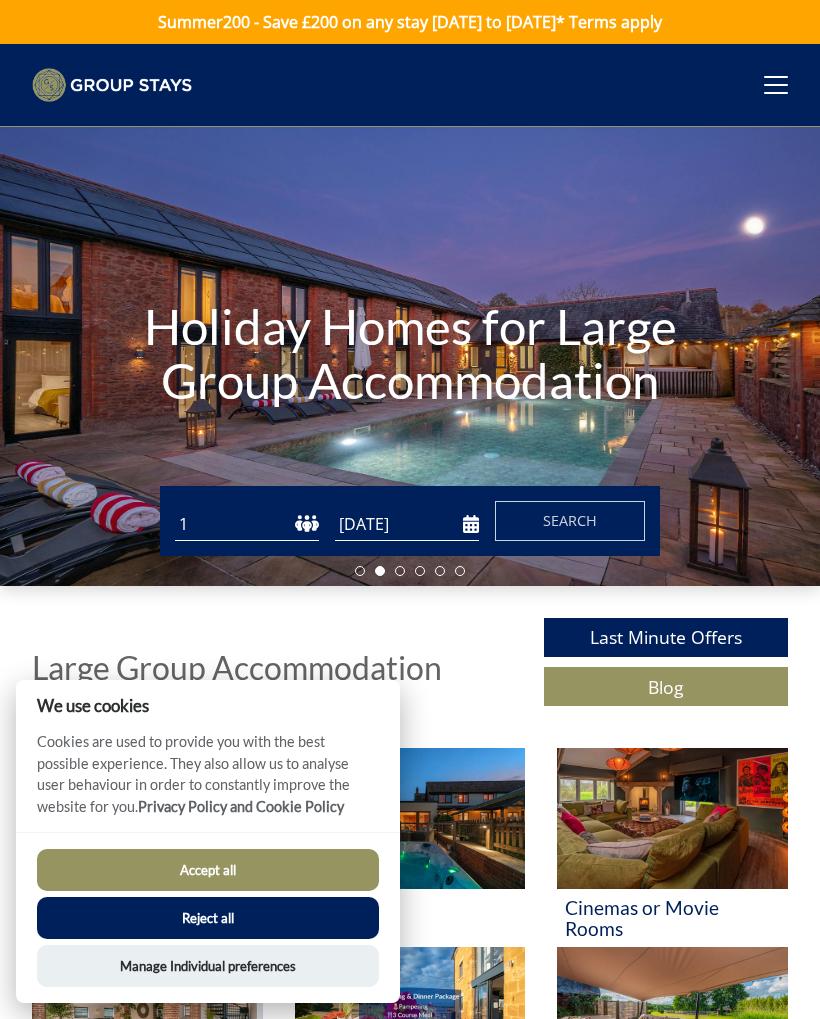 click on "Accept all" at bounding box center (208, 870) 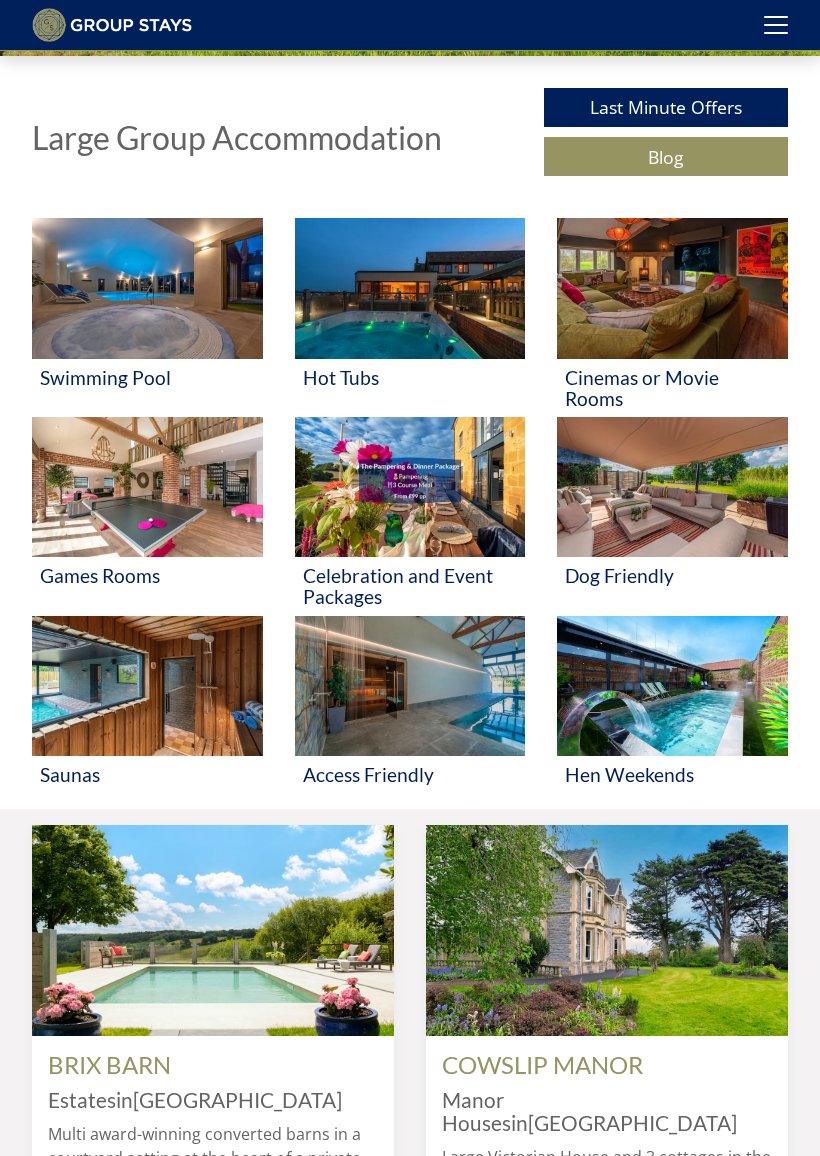 scroll, scrollTop: 498, scrollLeft: 0, axis: vertical 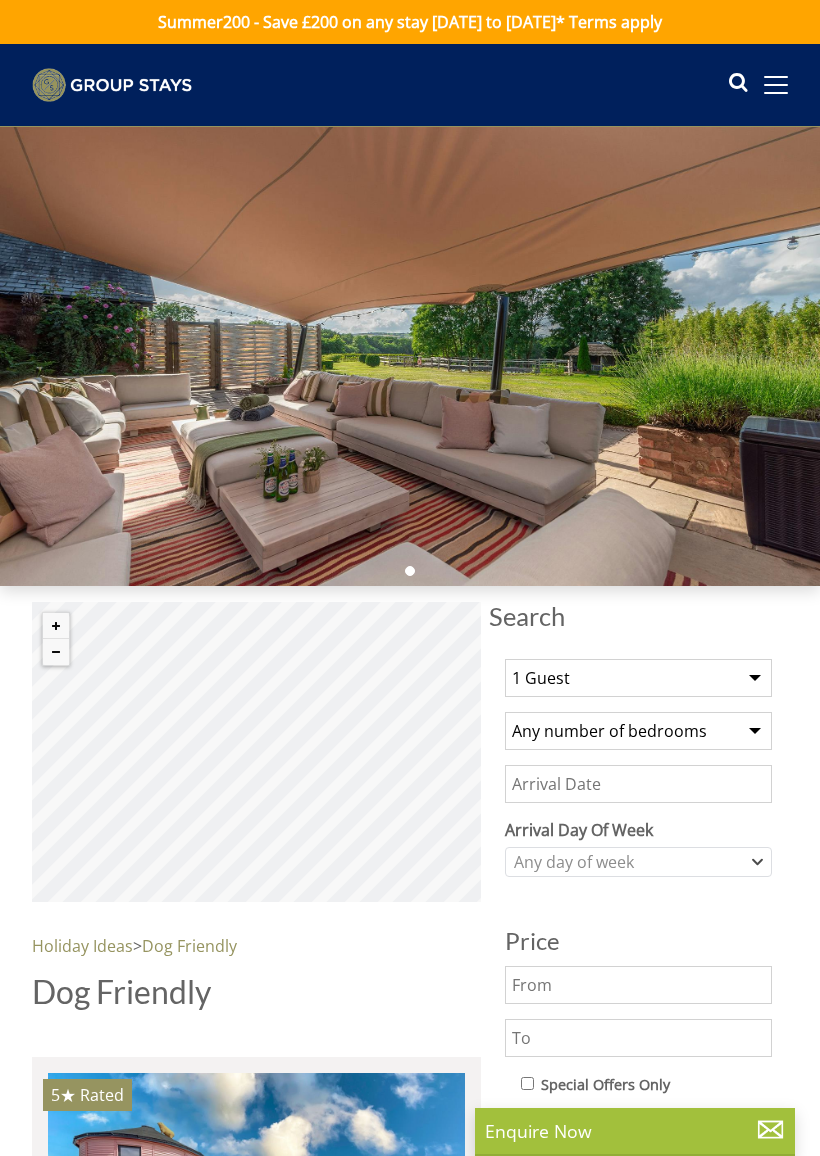 click on "1 Guest
2 Guests
3 Guests
4 Guests
5 Guests
6 Guests
7 Guests
8 Guests
9 Guests
10 Guests
11 Guests
12 Guests
13 Guests
14 Guests
15 Guests
16 Guests
17 Guests
18 Guests
19 Guests
20 Guests
21 Guests
22 Guests
23 Guests
24 Guests
25 Guests
26 Guests
27 Guests
28 Guests
29 Guests
30 Guests
31 Guests
32 Guests" at bounding box center [638, 678] 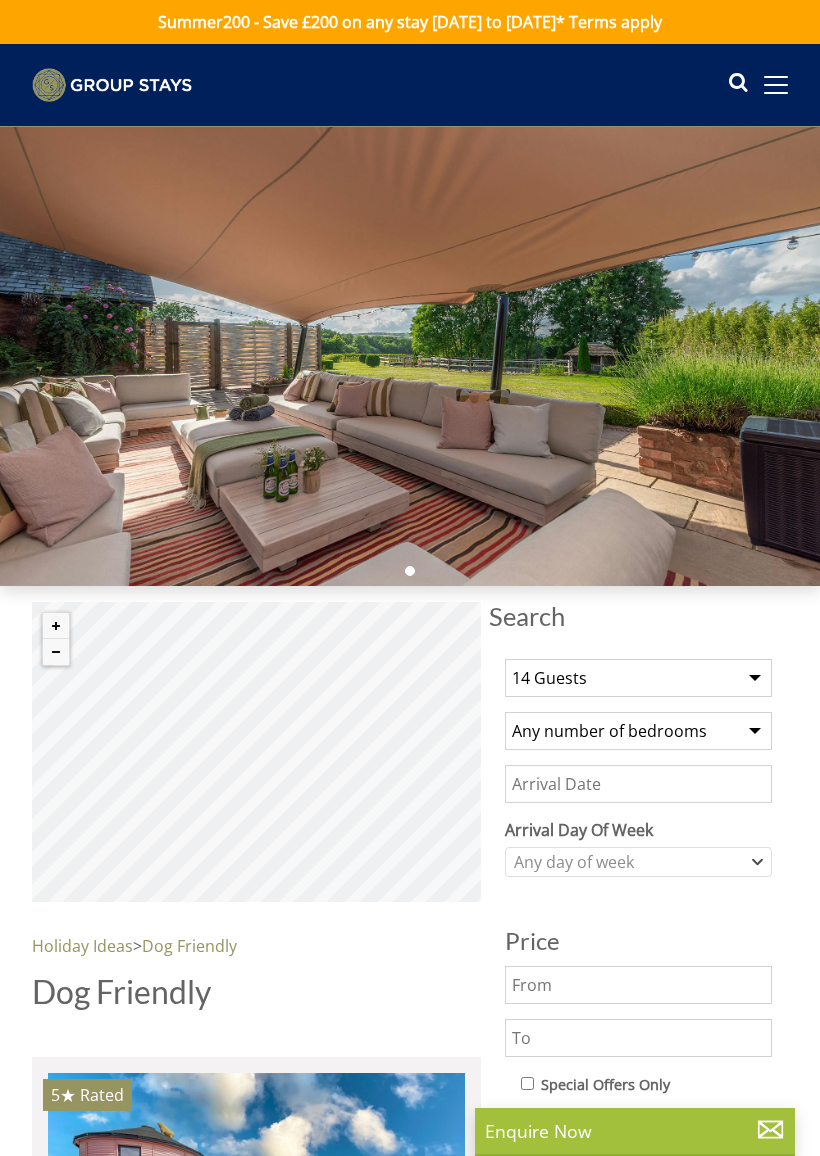 click on "1 Guest
2 Guests
3 Guests
4 Guests
5 Guests
6 Guests
7 Guests
8 Guests
9 Guests
10 Guests
11 Guests
12 Guests
13 Guests
14 Guests
15 Guests
16 Guests
17 Guests
18 Guests
19 Guests
20 Guests
21 Guests
22 Guests
23 Guests
24 Guests
25 Guests
26 Guests
27 Guests
28 Guests
29 Guests
30 Guests
31 Guests
32 Guests" at bounding box center [638, 678] 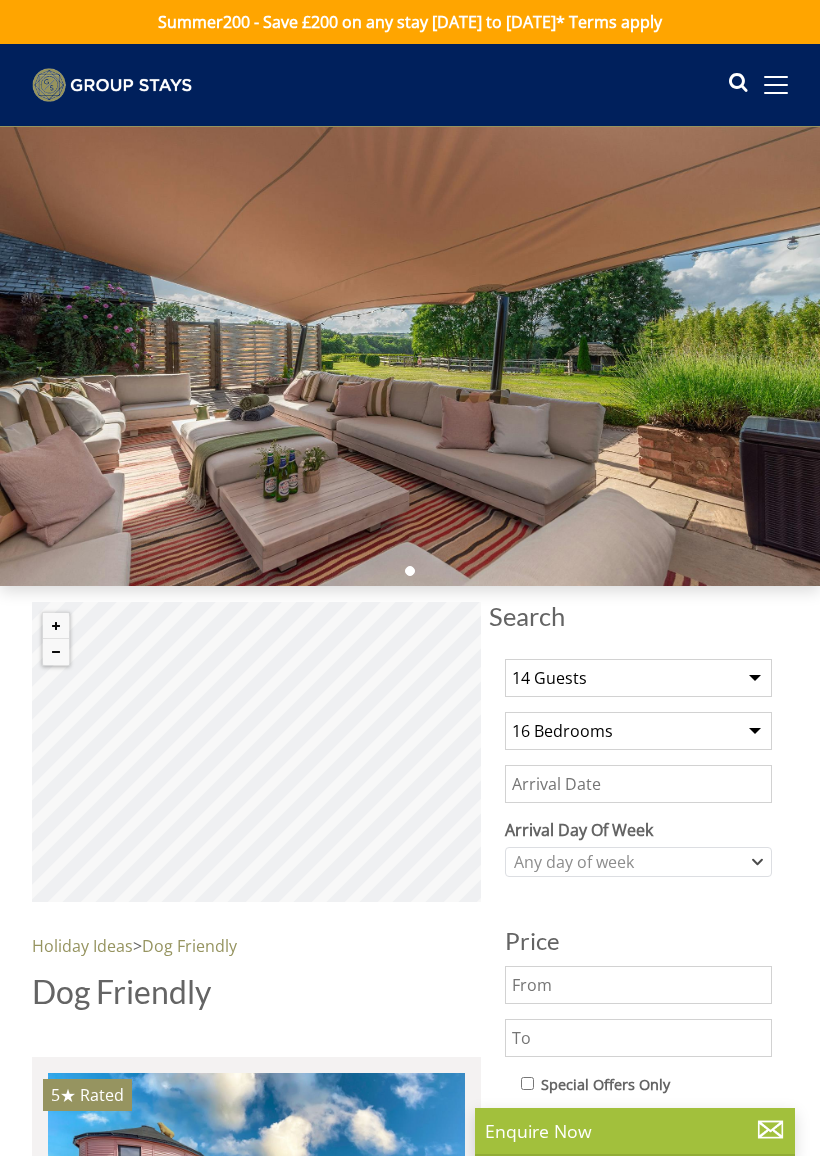 click on "Any number of bedrooms
4 Bedrooms
5 Bedrooms
6 Bedrooms
7 Bedrooms
8 Bedrooms
9 Bedrooms
10 Bedrooms
11 Bedrooms
12 Bedrooms
13 Bedrooms
14 Bedrooms
15 Bedrooms
16 Bedrooms" at bounding box center (638, 731) 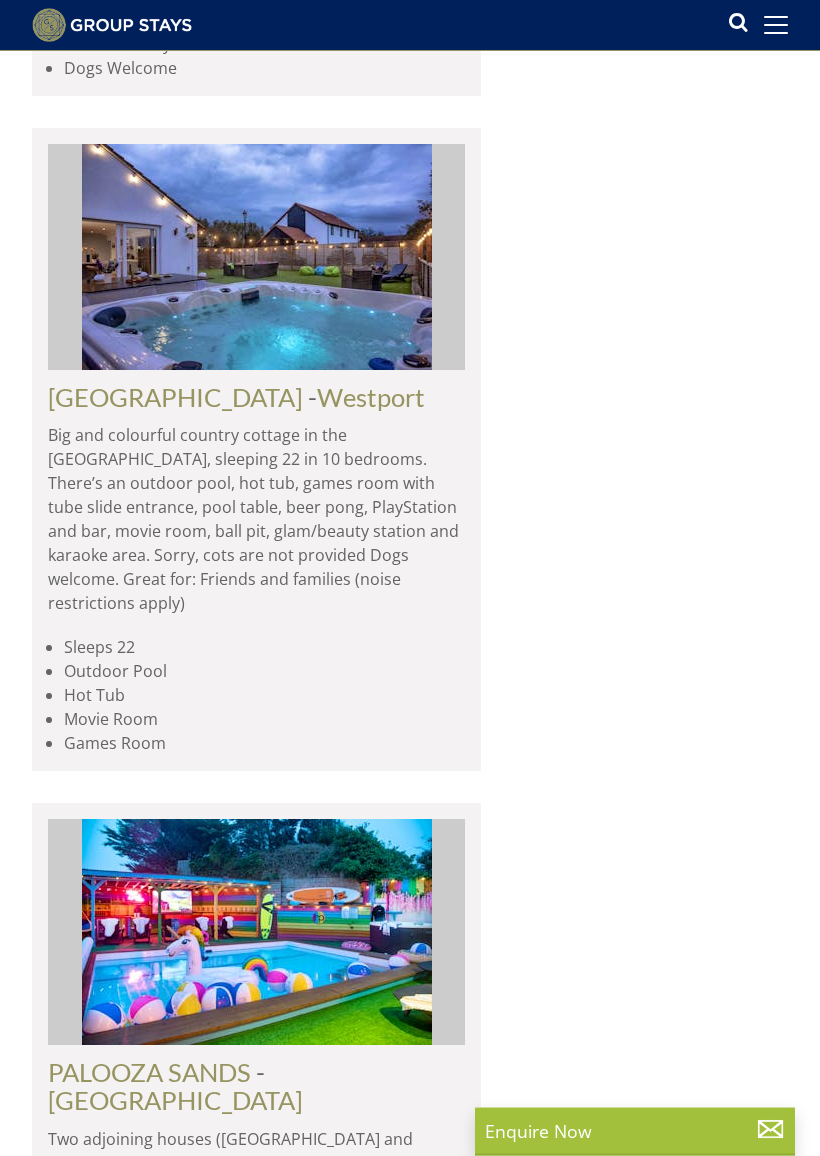 scroll, scrollTop: 7615, scrollLeft: 0, axis: vertical 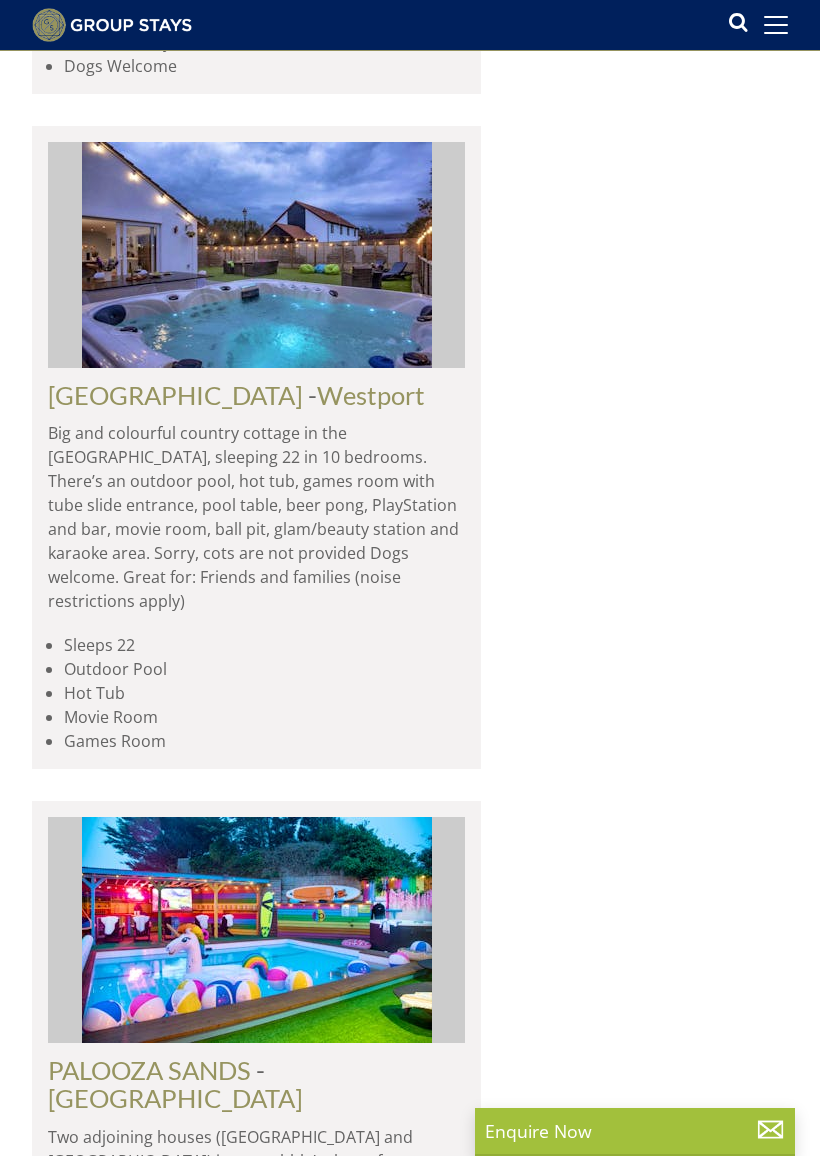 click on "Search
Search
1 Guest
2 Guests
3 Guests
4 Guests
5 Guests
6 Guests
7 Guests
8 Guests
9 Guests
10 Guests
11 Guests
12 Guests
13 Guests
14 Guests
15 Guests
16 Guests
17 Guests
18 Guests
19 Guests
20 Guests
21 Guests
22 Guests
23 Guests
24 Guests
25 Guests
26 Guests
27 Guests
28 Guests
29 Guests
30 Guests
31 Guests
32 Guests
Any number of bedrooms
4 Bedrooms
5 Bedrooms
6 Bedrooms
7 Bedrooms
8 Bedrooms
9 Bedrooms
10 Bedrooms
11 Bedrooms
12 Bedrooms
13 Bedrooms
14 Bedrooms
15 Bedrooms
16 Bedrooms
Arrival Day Of Week
Monday
Tuesday
Wednesday" at bounding box center (410, -1529) 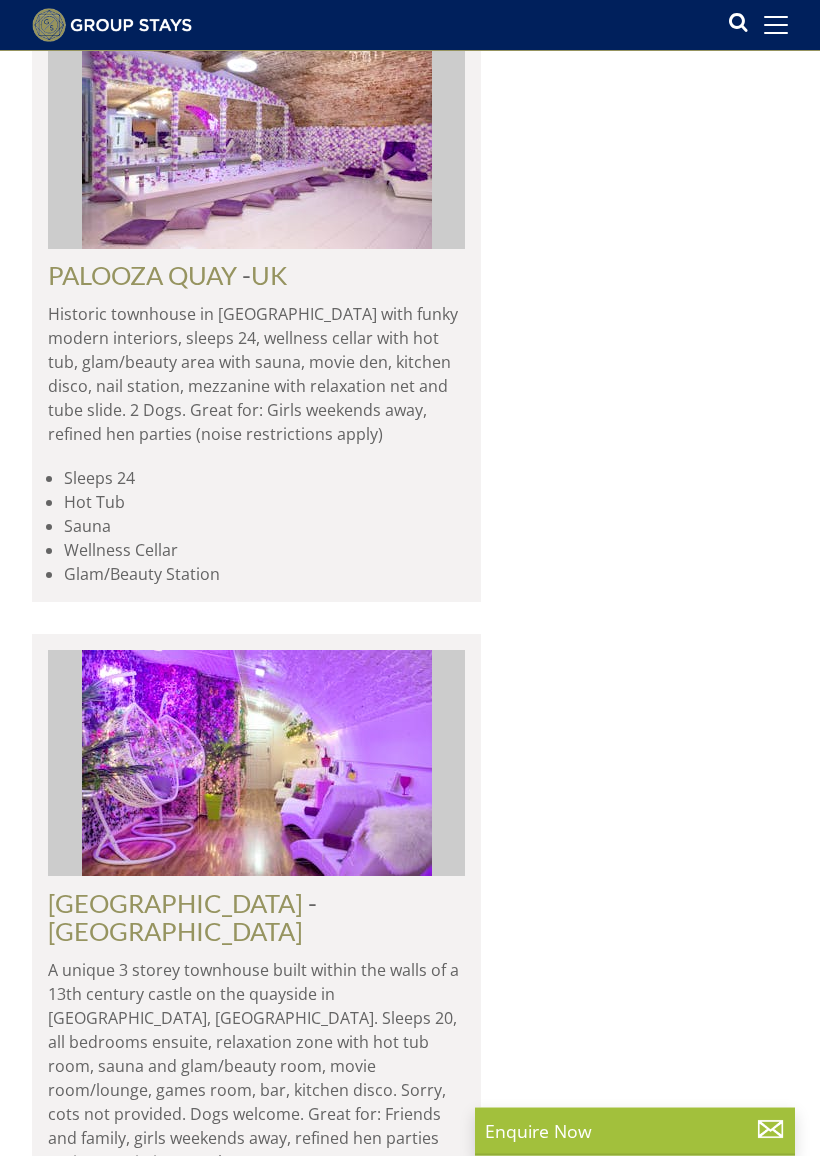 scroll, scrollTop: 10369, scrollLeft: 0, axis: vertical 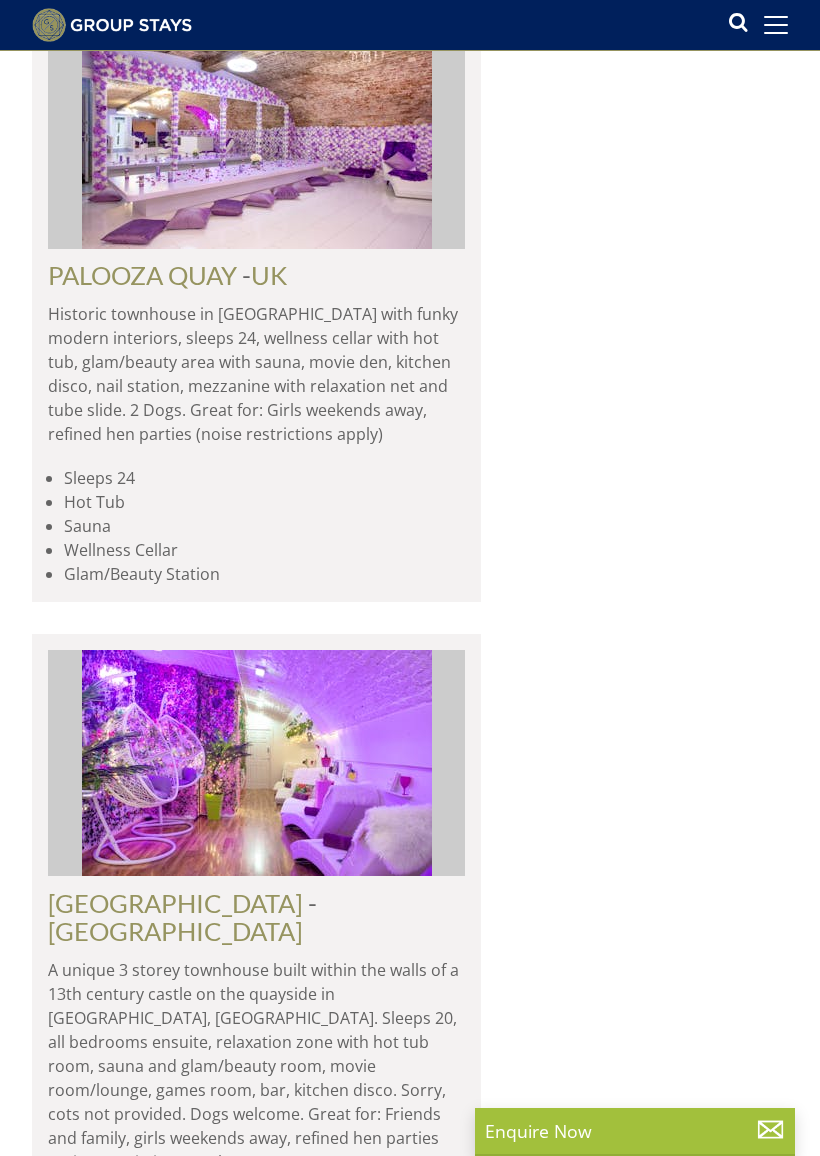 click on "Search
Search
1 Guest
2 Guests
3 Guests
4 Guests
5 Guests
6 Guests
7 Guests
8 Guests
9 Guests
10 Guests
11 Guests
12 Guests
13 Guests
14 Guests
15 Guests
16 Guests
17 Guests
18 Guests
19 Guests
20 Guests
21 Guests
22 Guests
23 Guests
24 Guests
25 Guests
26 Guests
27 Guests
28 Guests
29 Guests
30 Guests
31 Guests
32 Guests
Any number of bedrooms
4 Bedrooms
5 Bedrooms
6 Bedrooms
7 Bedrooms
8 Bedrooms
9 Bedrooms
10 Bedrooms
11 Bedrooms
12 Bedrooms
13 Bedrooms
14 Bedrooms
15 Bedrooms
16 Bedrooms
Arrival Day Of Week
Monday
Tuesday
Wednesday
Thursday
Friday
Saturday" at bounding box center (638, -3871) 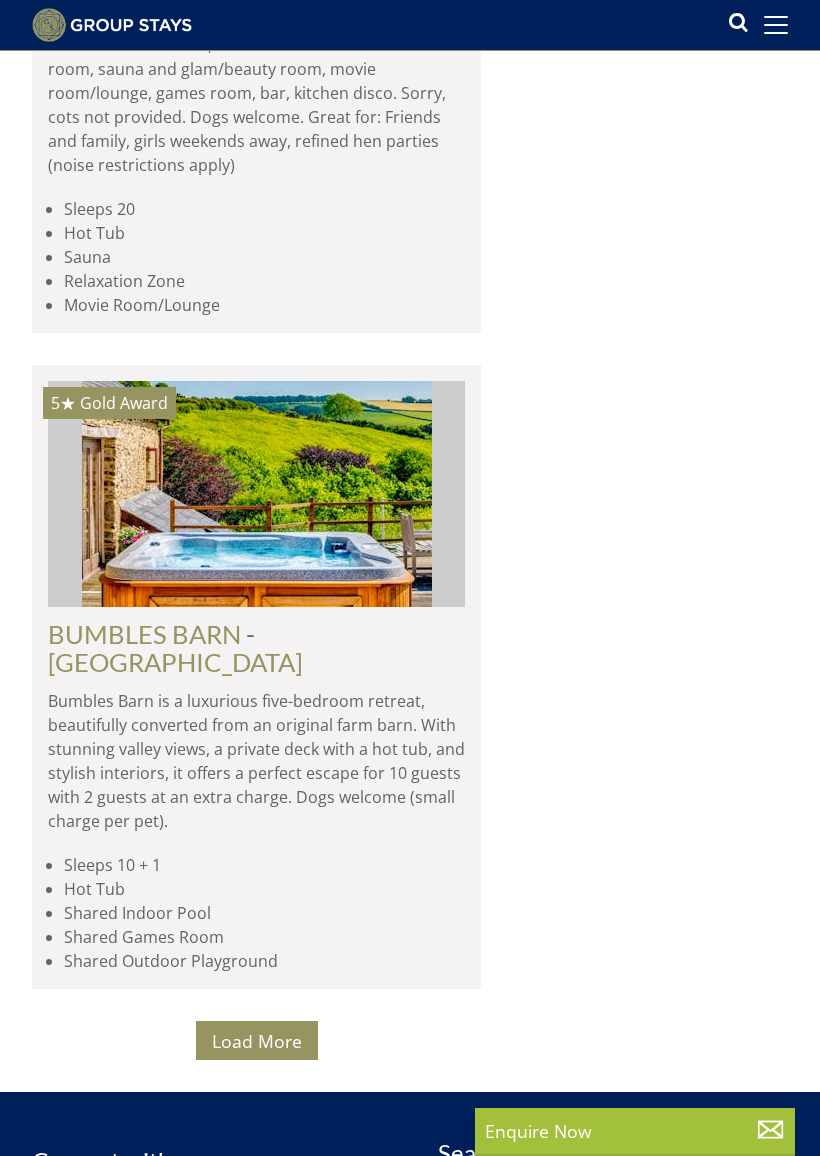 scroll, scrollTop: 11413, scrollLeft: 0, axis: vertical 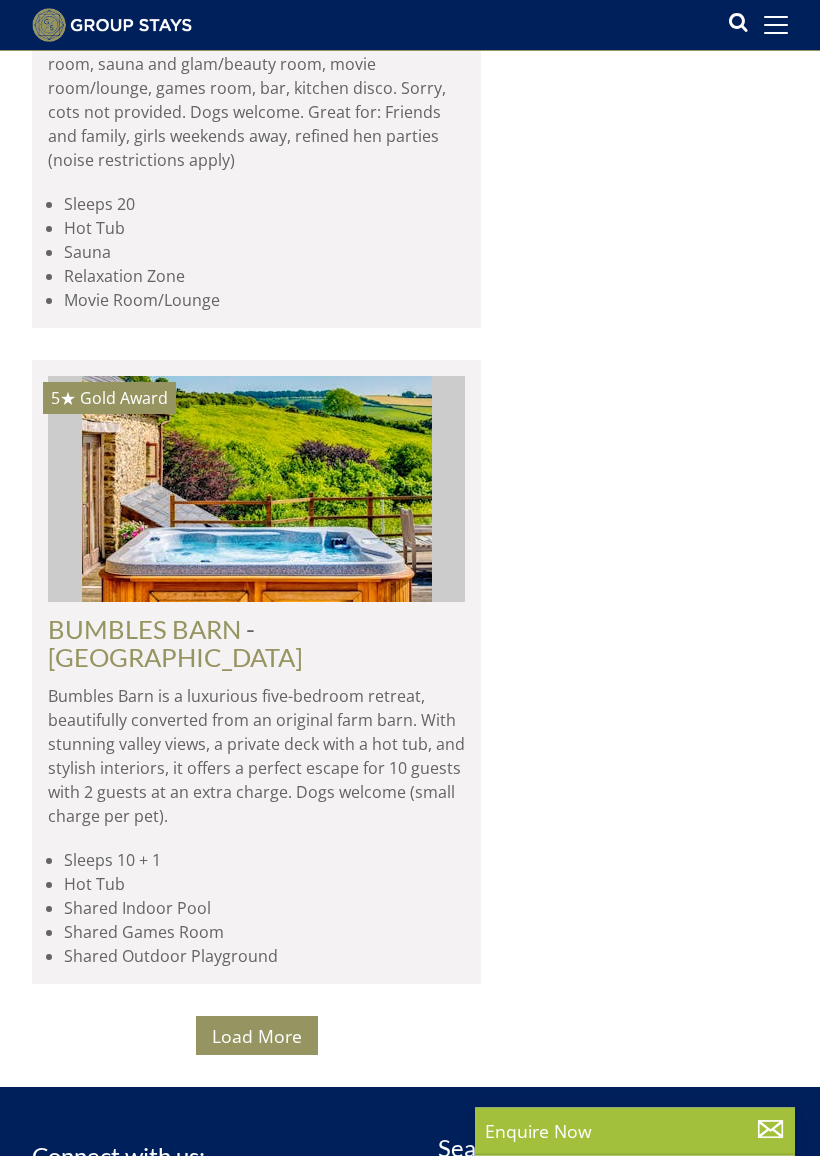 click on "Welcome to the opulent Bumbles, a luxurious property boasting eight bedrooms, comfortably accommodating 15 guests nestled on 20 acre private estate in North Devon.  It features grand rooms, en-suite bedrooms, stunning valley views, a well-equipped kitchen, a games room, 2 x hot tubs and a barbecue, and access to an indoor swimming pool. Dogs welcome (small charge per pet)." at bounding box center [256, -1747] 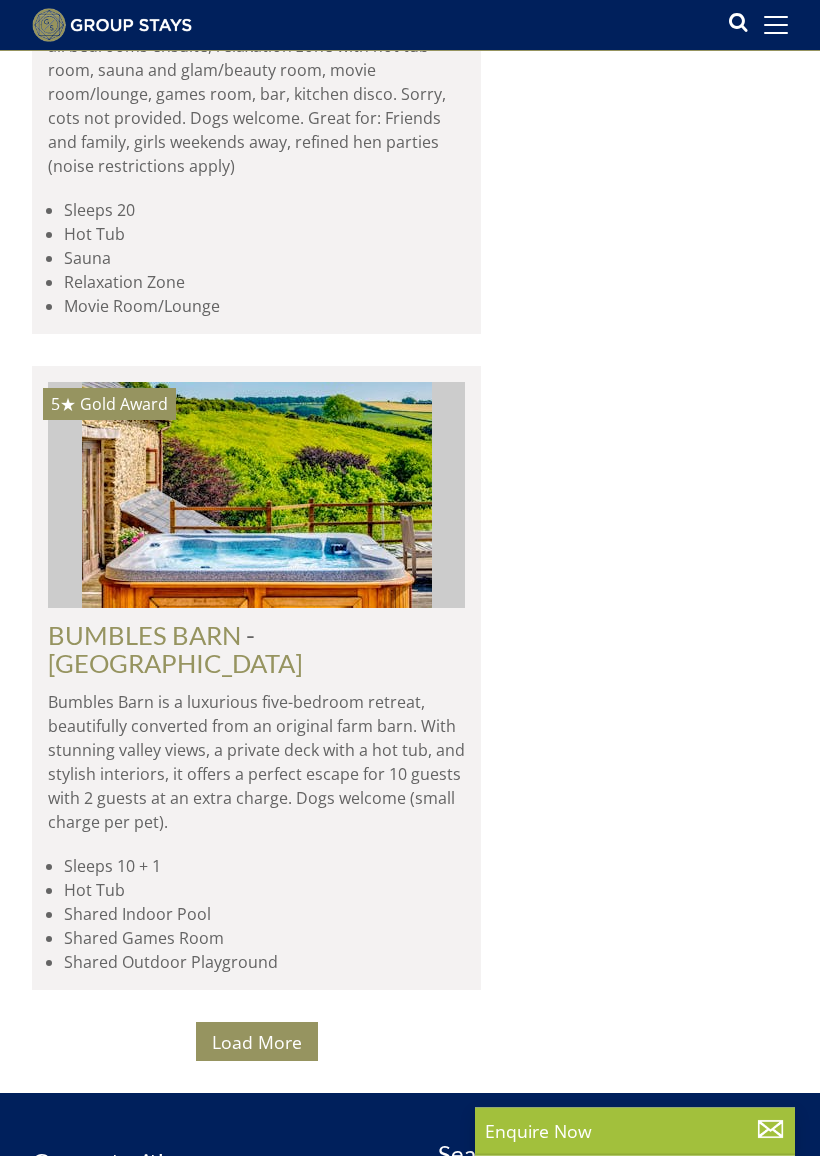 scroll, scrollTop: 11409, scrollLeft: 0, axis: vertical 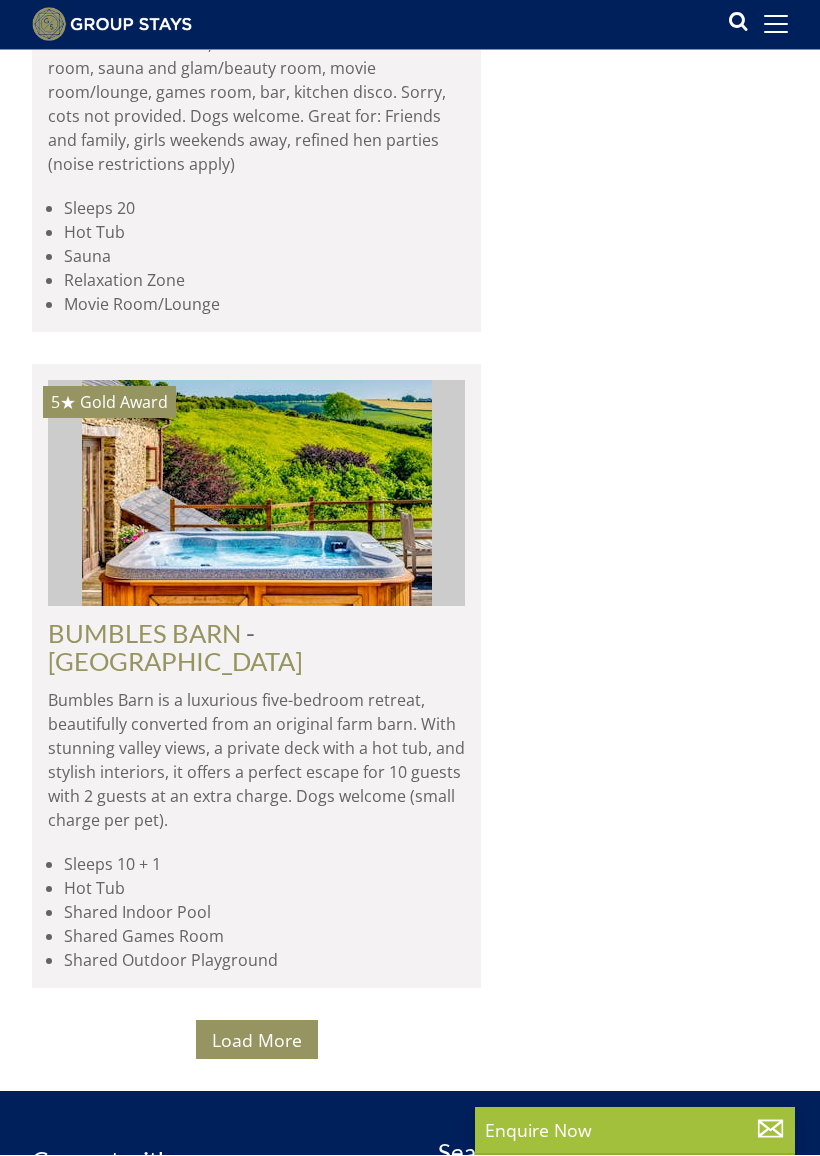click on "BUMBLES
-  Devon
Welcome to the opulent Bumbles, a luxurious property boasting eight bedrooms, comfortably accommodating 15 guests nestled on 20 acre private estate in North Devon.  It features grand rooms, en-suite bedrooms, stunning valley views, a well-equipped kitchen, a games room, 2 x hot tubs and a barbecue, and access to an indoor swimming pool. Dogs welcome (small charge per pet).
Sleeps 15 + 2
2 x Hot Tubs
Shared Indoor Pool
Games Room
Near a Beach" at bounding box center (256, -1694) 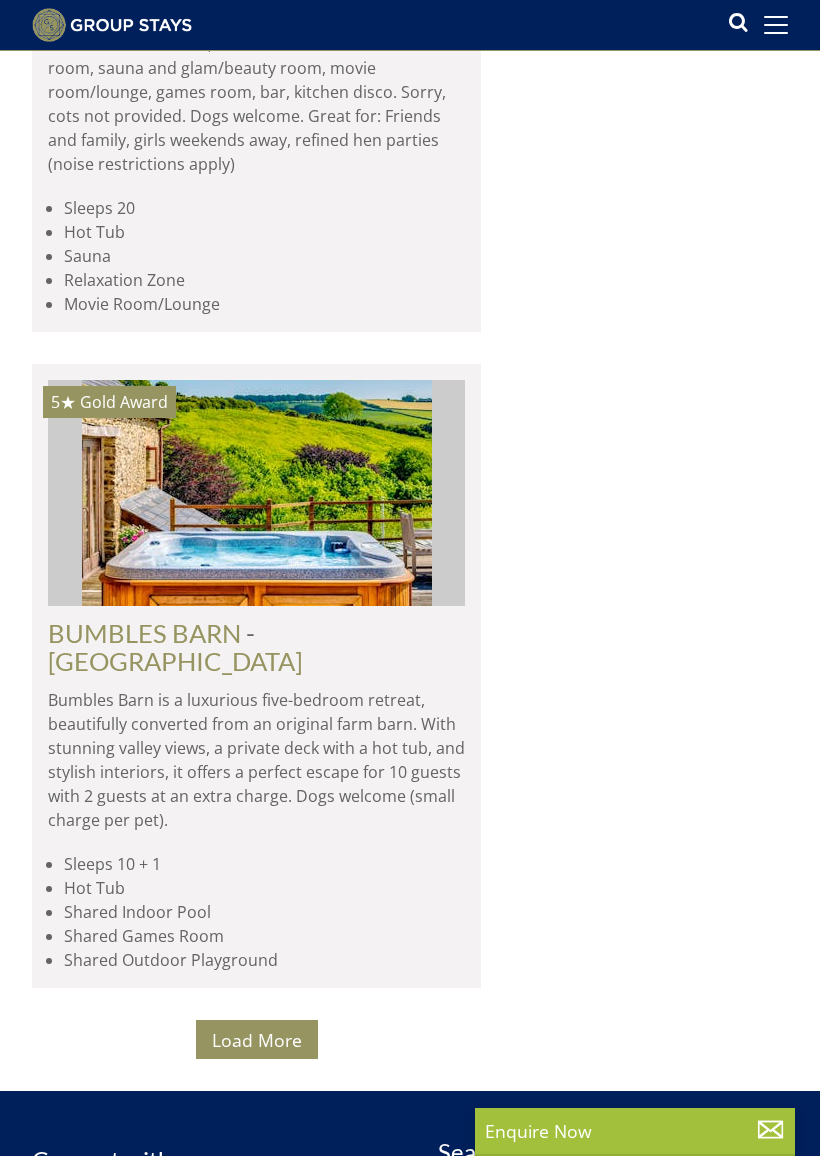 click on "BUMBLES" at bounding box center [107, -1867] 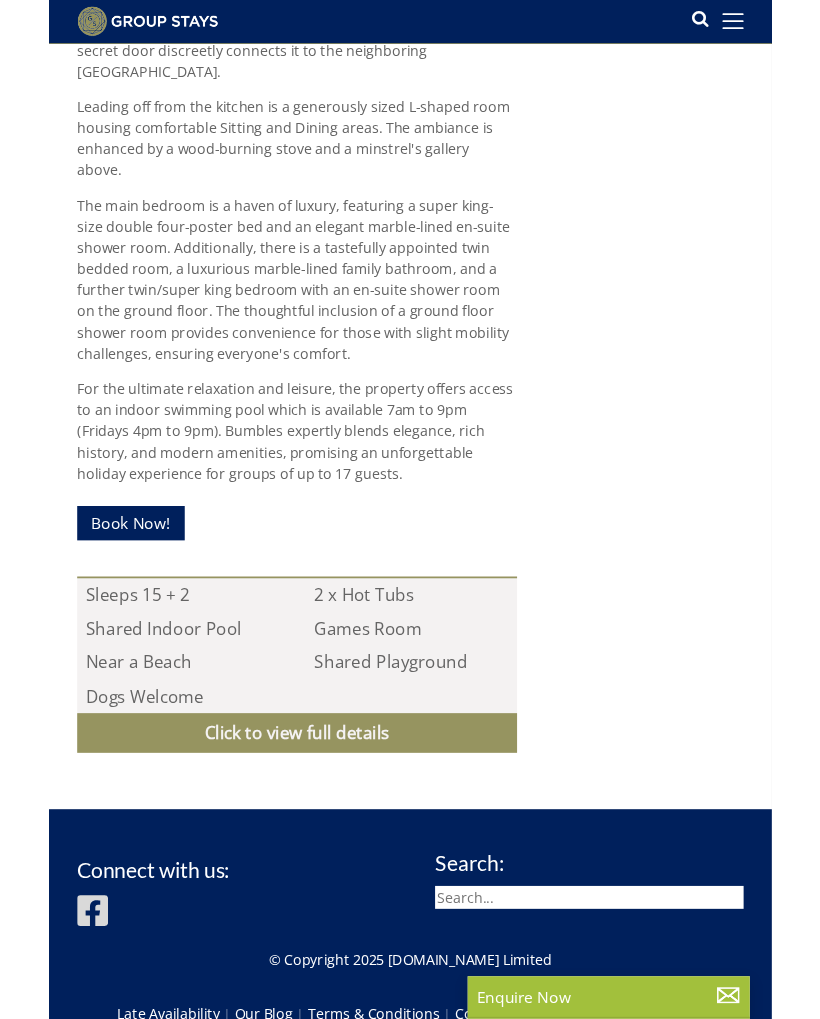 scroll, scrollTop: 1746, scrollLeft: 0, axis: vertical 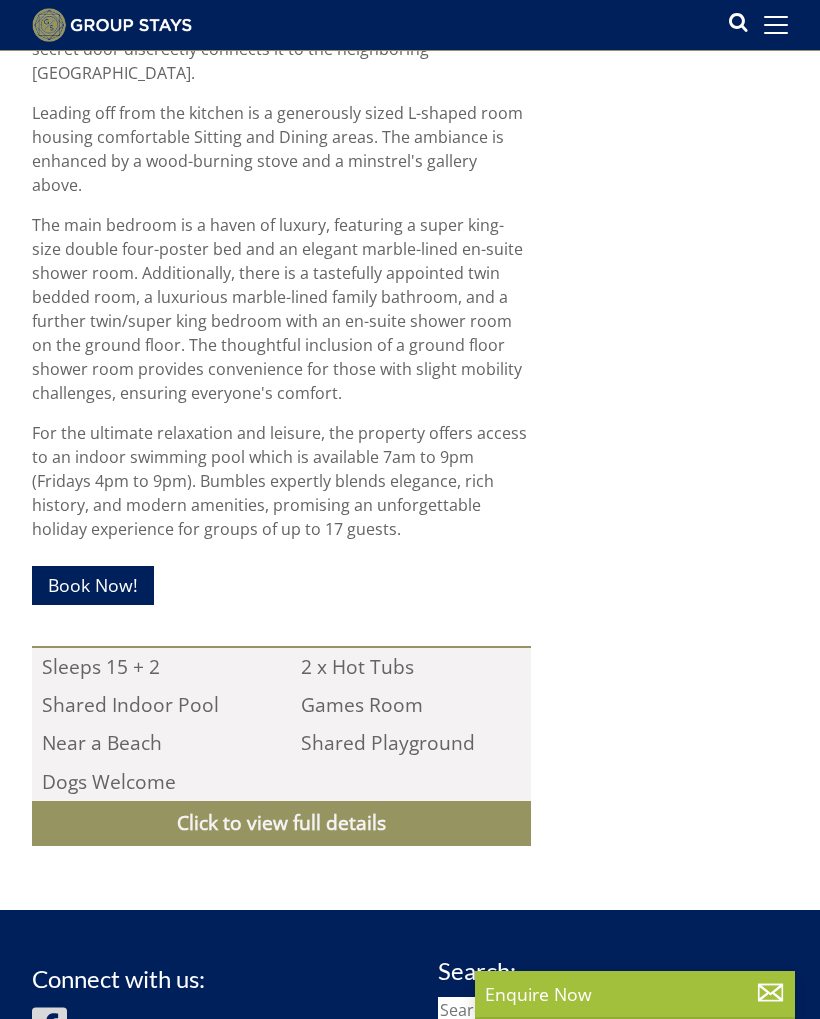 click on "Sleeps 15 + 2
2 x Hot Tubs
Shared Indoor Pool
Games Room
Near a Beach
Shared Playground
Dogs Welcome
Ratings & Awards
Accessibility
Car Required
Child Friendly
Dogs Welcome
Non Smoking
Highchair" at bounding box center [281, 746] 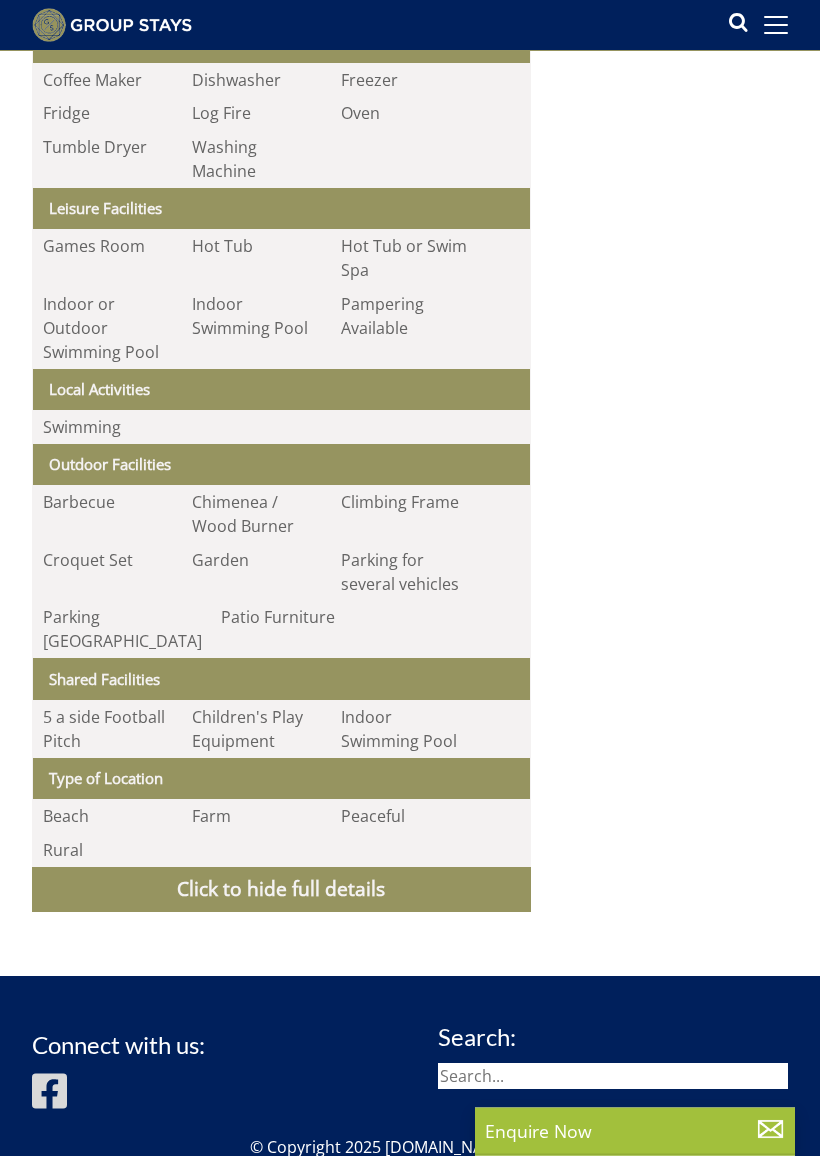 click on "Click to hide full details" at bounding box center [281, 890] 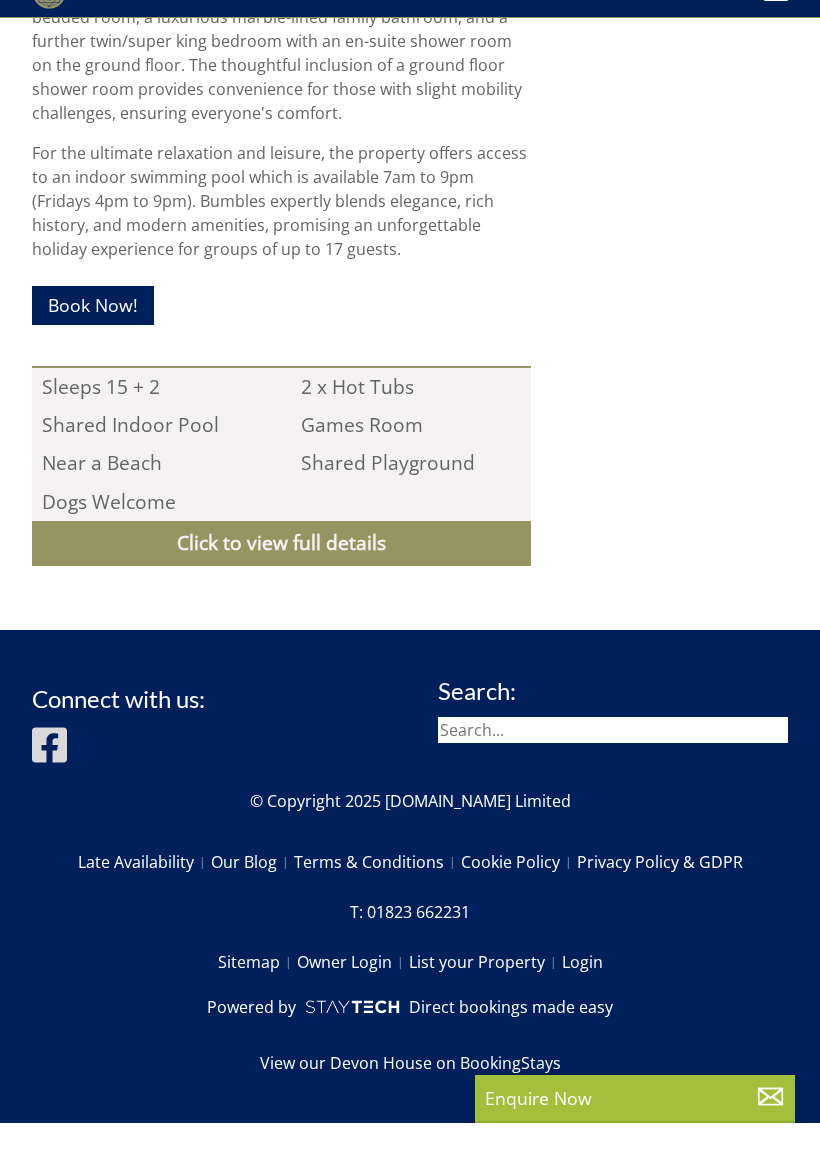 scroll, scrollTop: 1915, scrollLeft: 0, axis: vertical 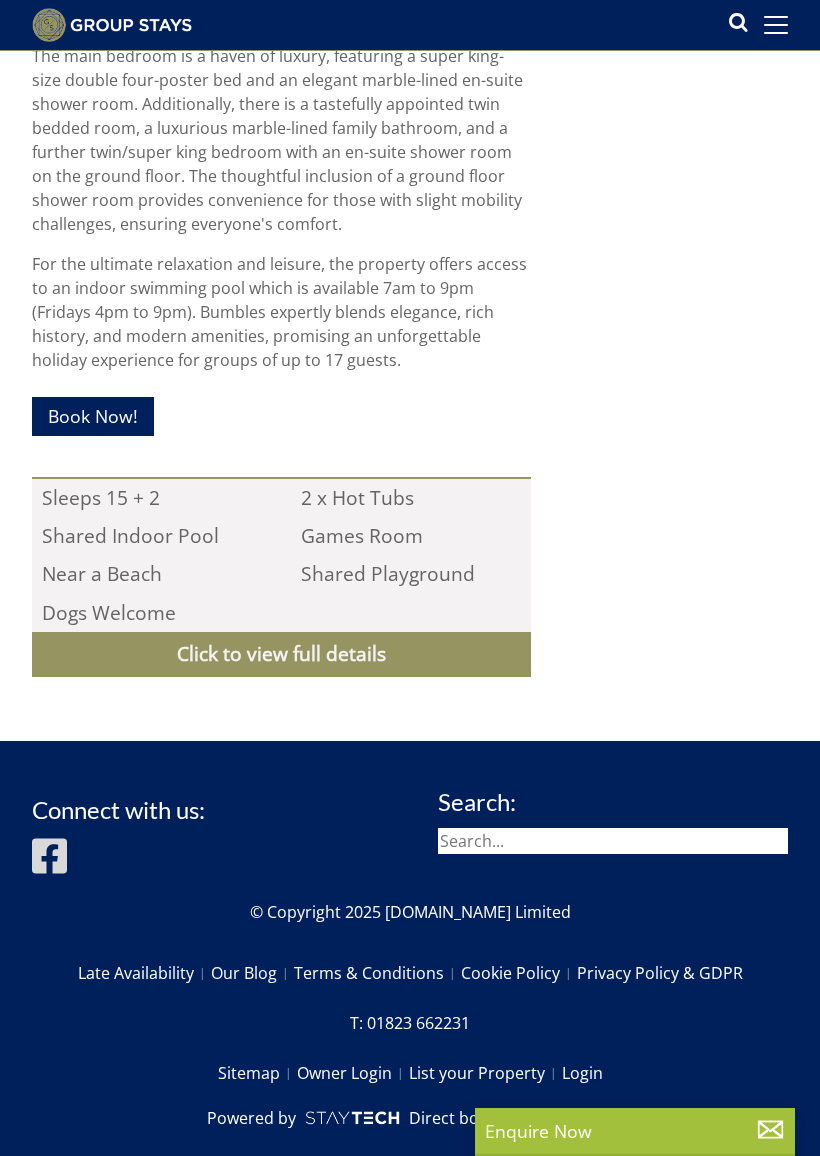 click on "Book Now!" at bounding box center (93, 416) 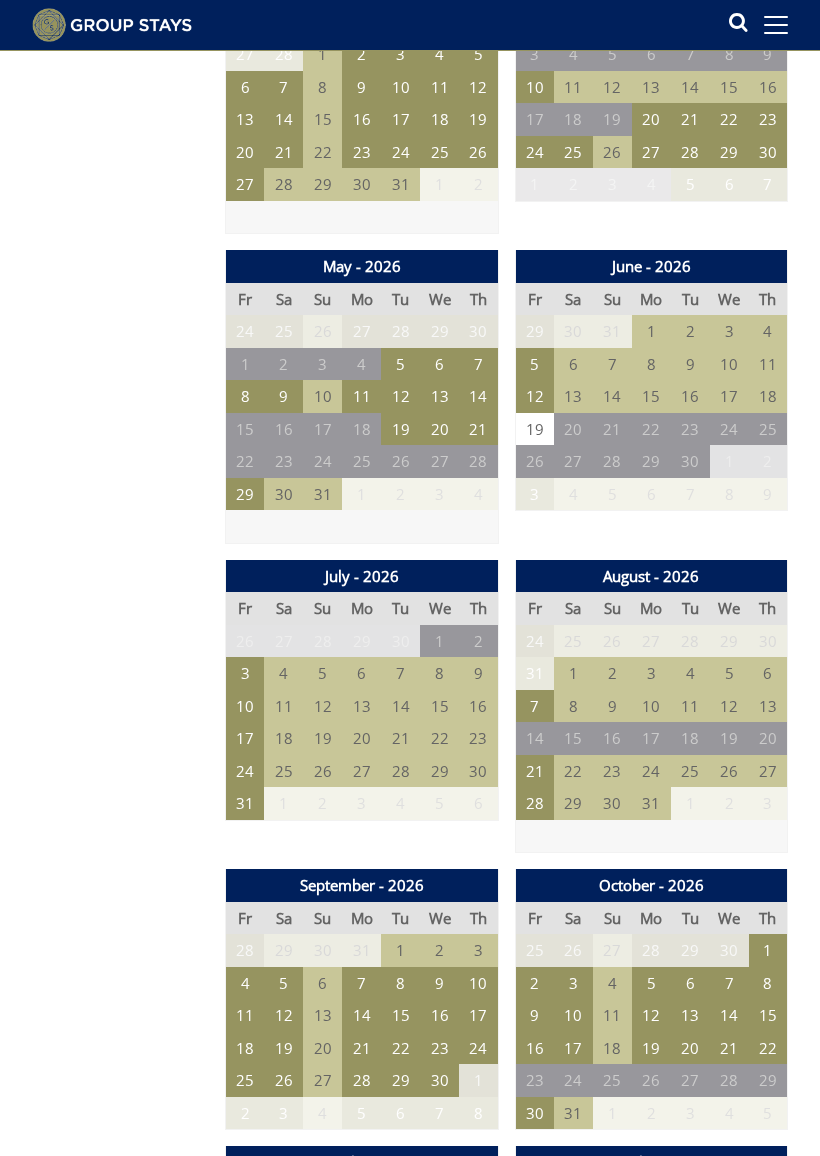 scroll, scrollTop: 1986, scrollLeft: 0, axis: vertical 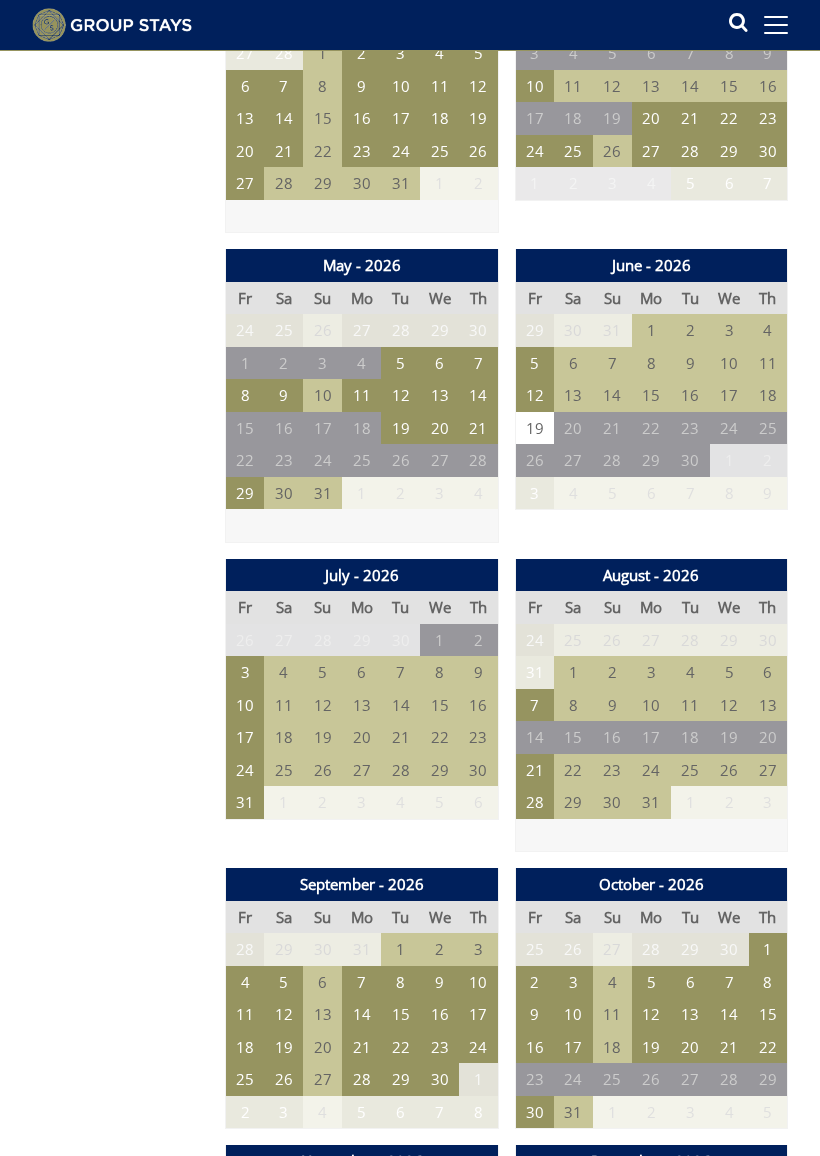 click on "Properties
BUMBLES
-  Devon
Overview
Gallery
Availability
The Estate
Floor Plans
Extras
Things To Do
T&Cs
Prices and Availability
You can browse the calendar to find an available start date for your stay by clicking on a start date or by entering your Arrival & Departure dates below.
Search for a Stay
Search
Check-In / Check-Out
16:00 / 09:30
Key
Available Start Date
Available
Booked" at bounding box center [410, 1348] 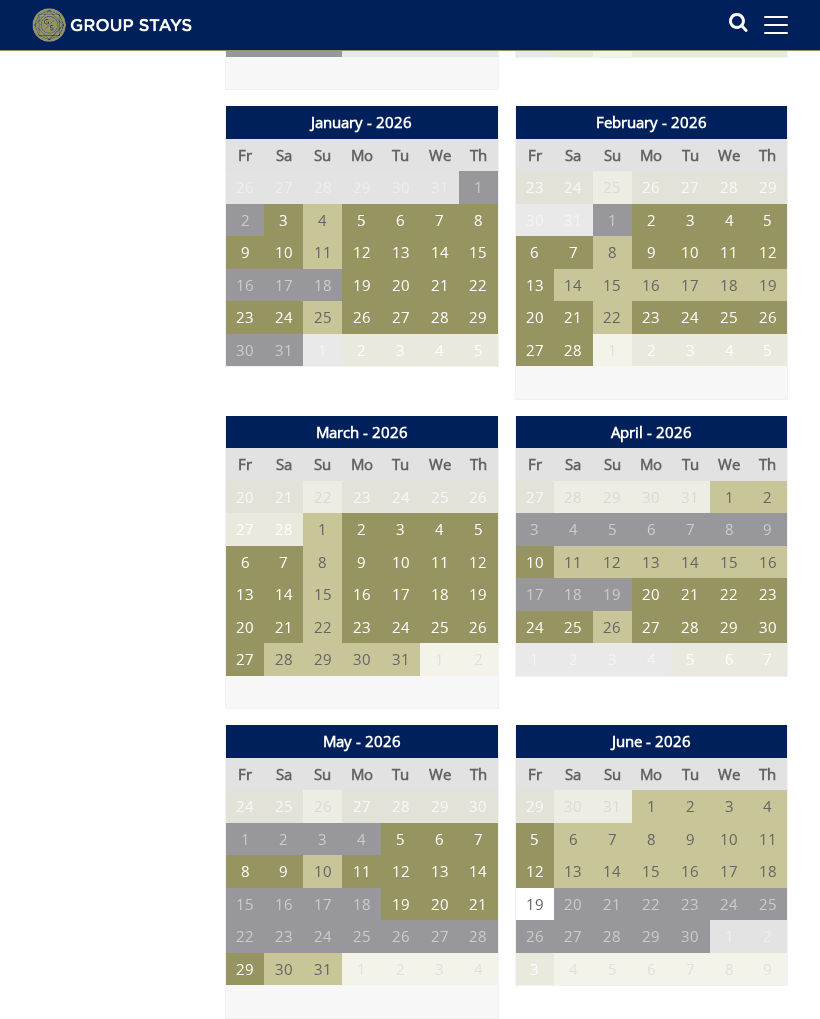 scroll, scrollTop: 1497, scrollLeft: 0, axis: vertical 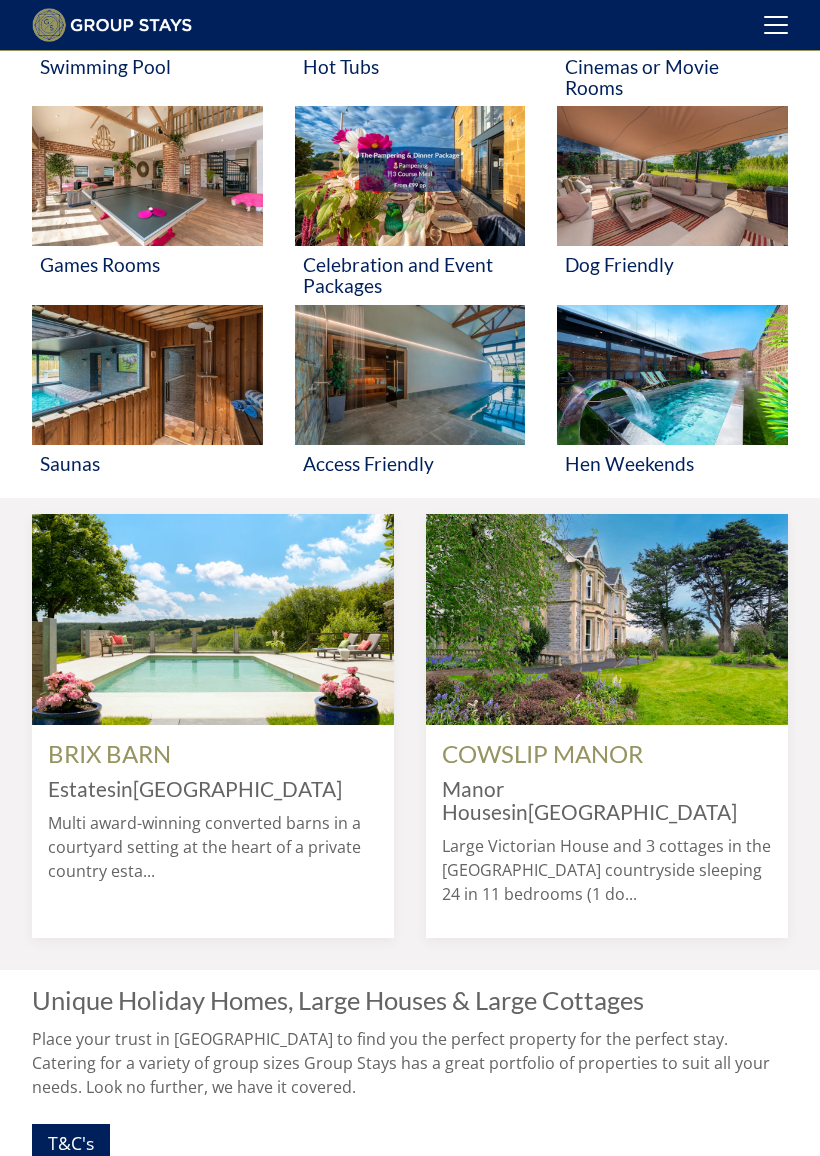 click on "BRIX BARN" at bounding box center [109, 753] 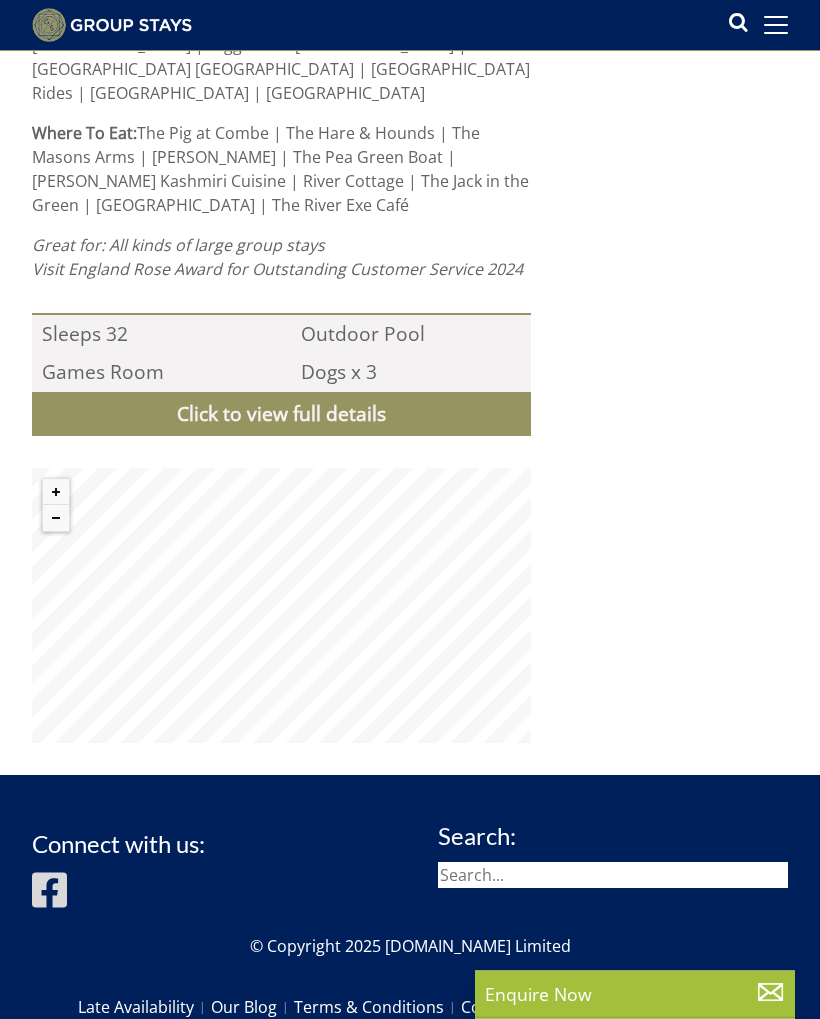 scroll, scrollTop: 1823, scrollLeft: 0, axis: vertical 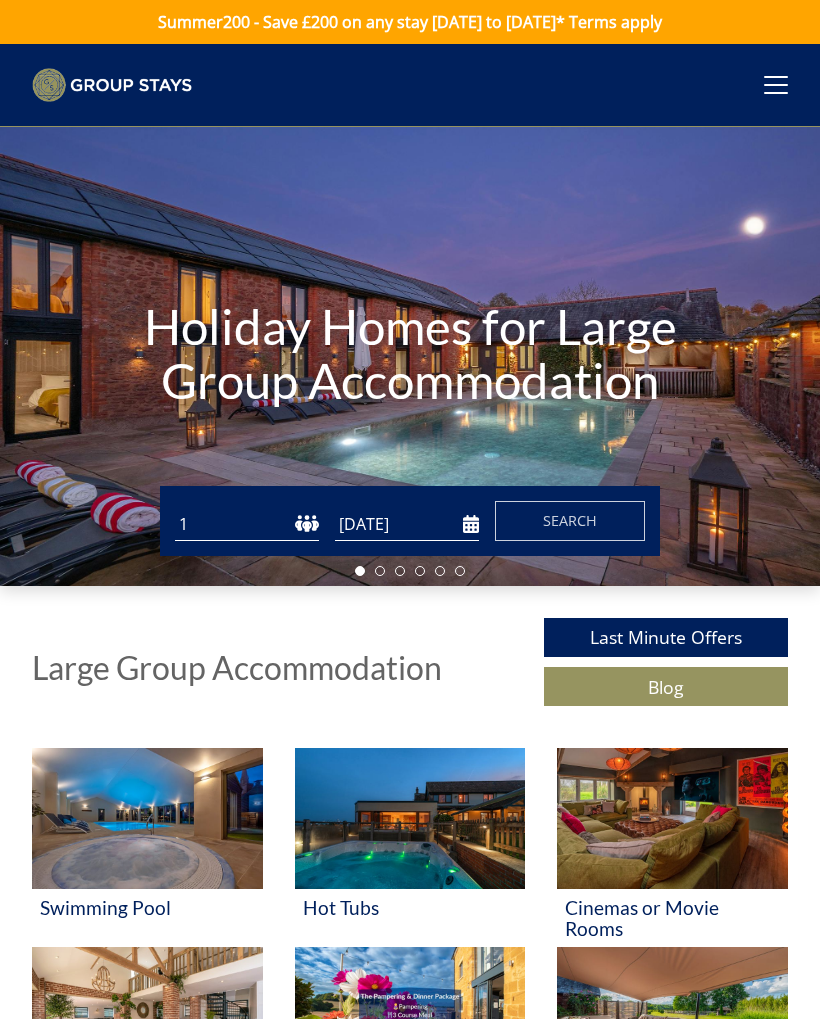 click at bounding box center (776, 85) 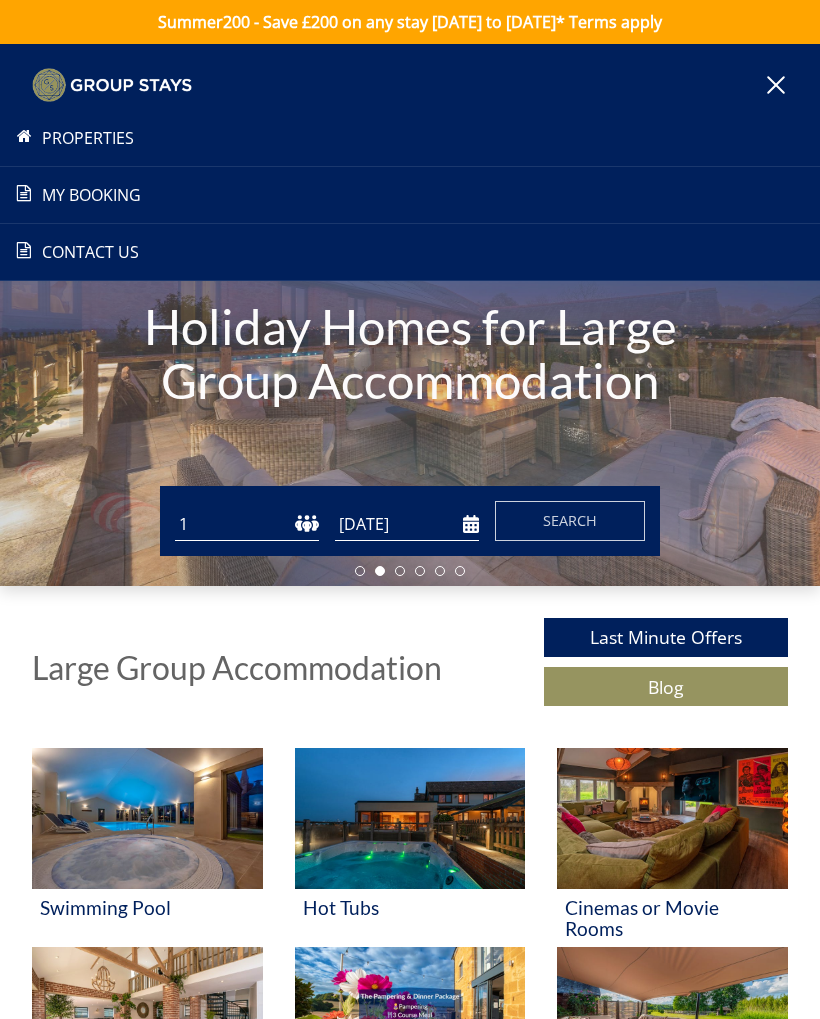 click on "Holiday Homes for Large Group Accommodation" at bounding box center [410, 356] 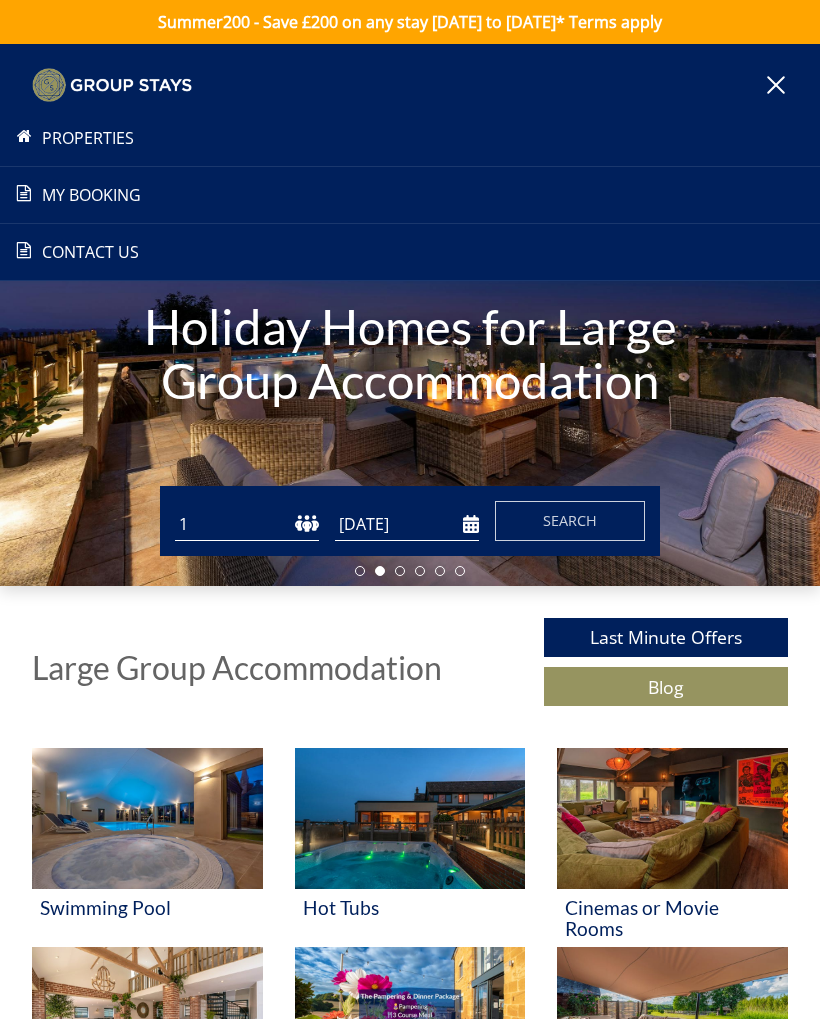 click at bounding box center [776, 85] 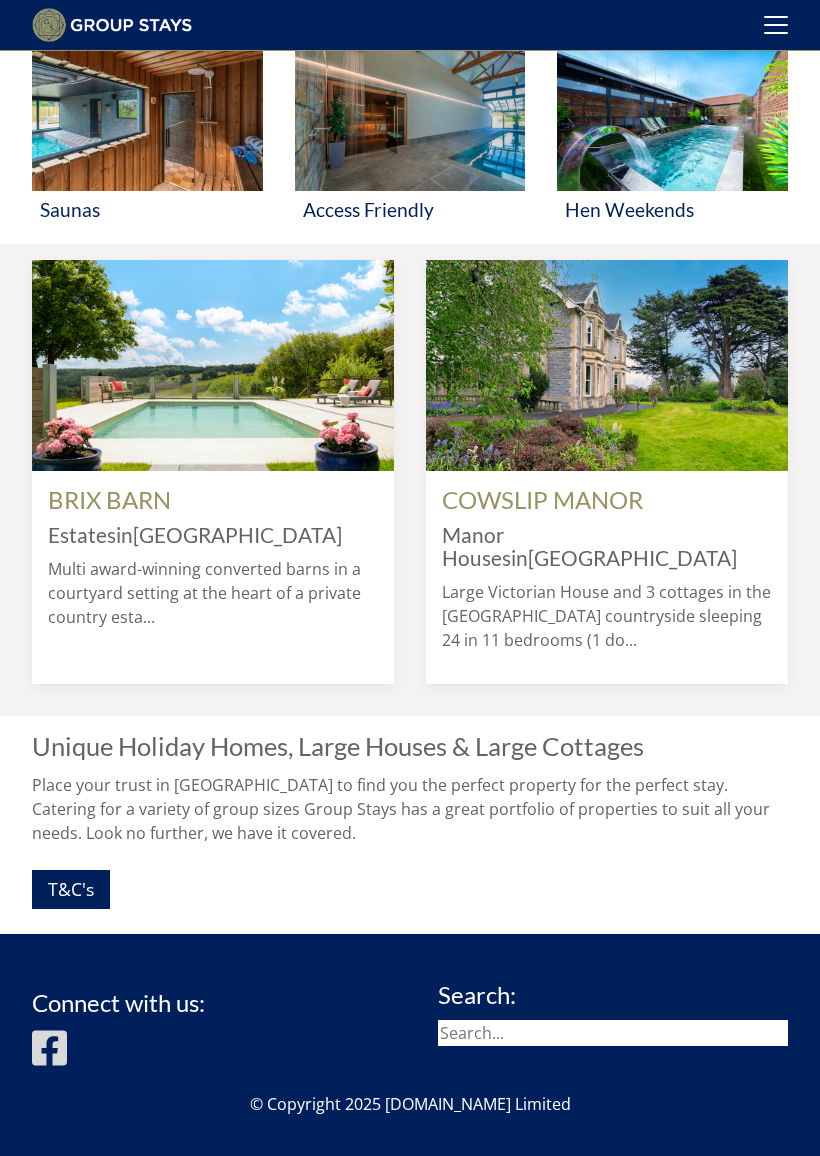 scroll, scrollTop: 1064, scrollLeft: 0, axis: vertical 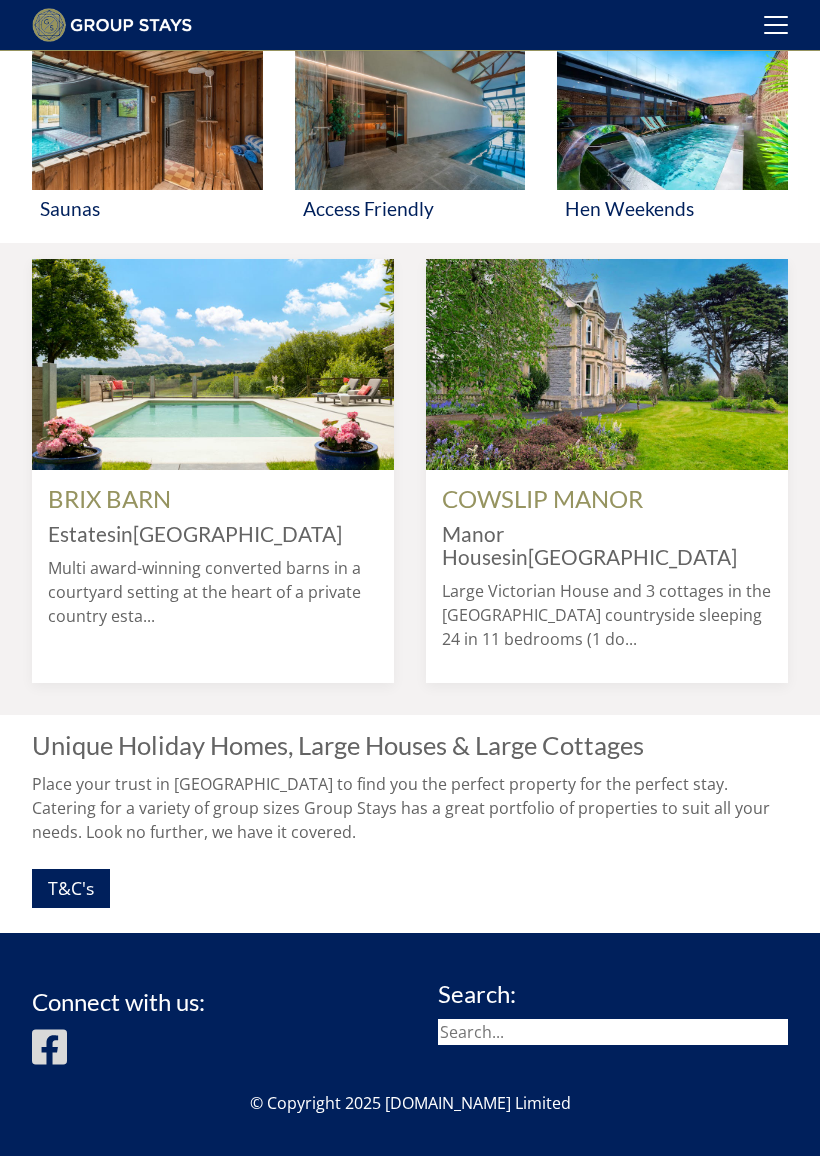 click on "Manor Houses" at bounding box center (476, 545) 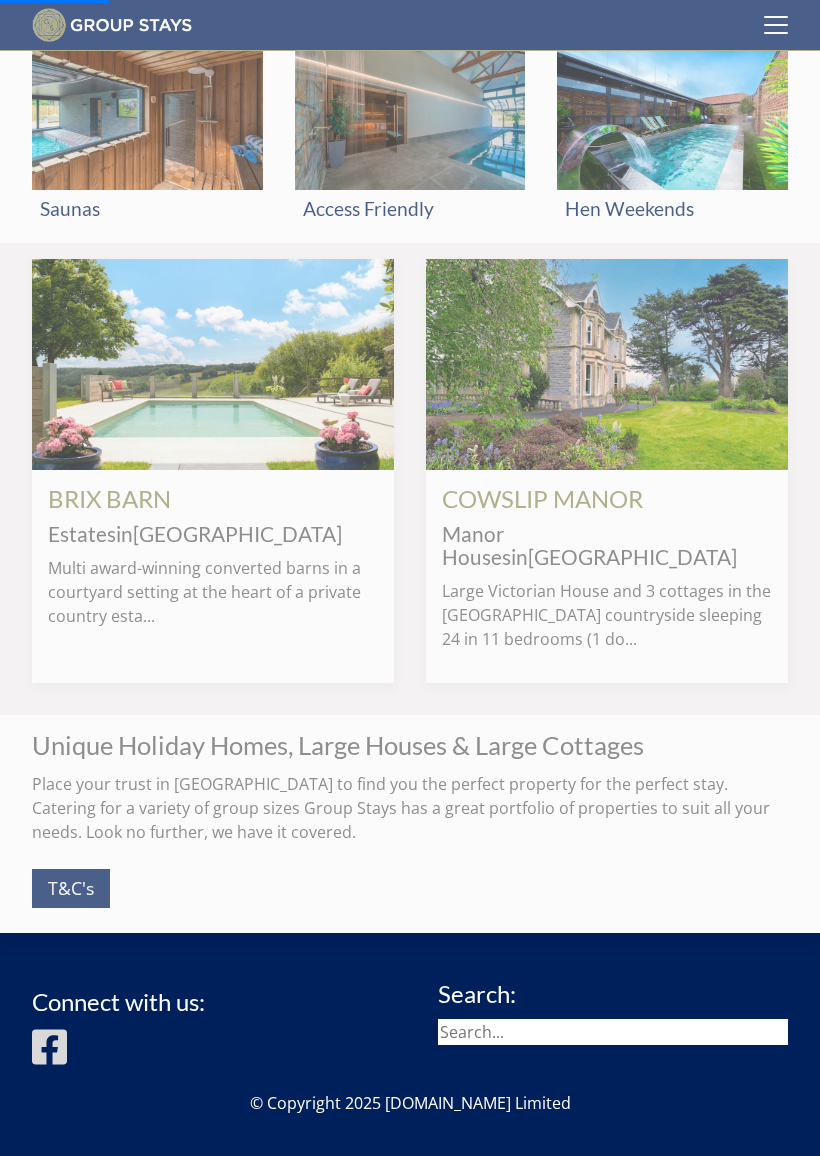 click on "Manor Houses" at bounding box center [476, 545] 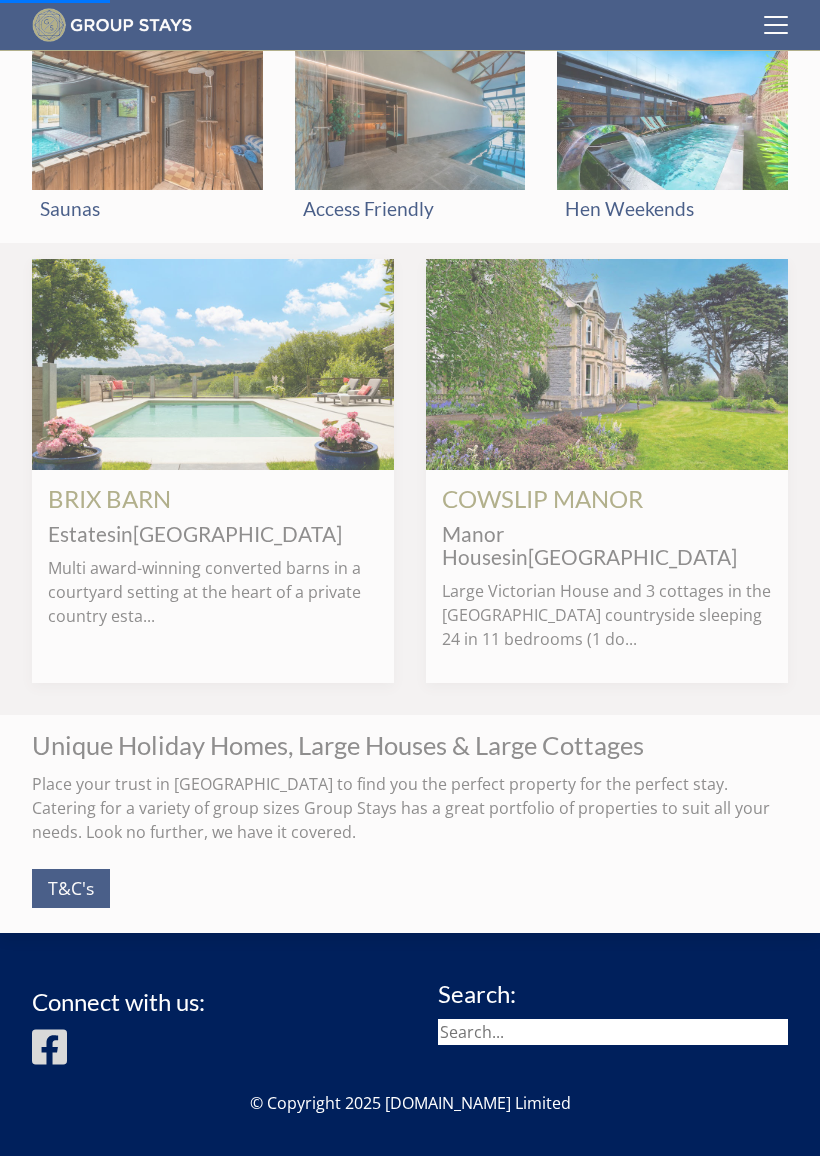 click on "Large Victorian House and 3 cottages in the [GEOGRAPHIC_DATA] countryside sleeping 24 in 11 bedrooms (1 do..." at bounding box center (607, 615) 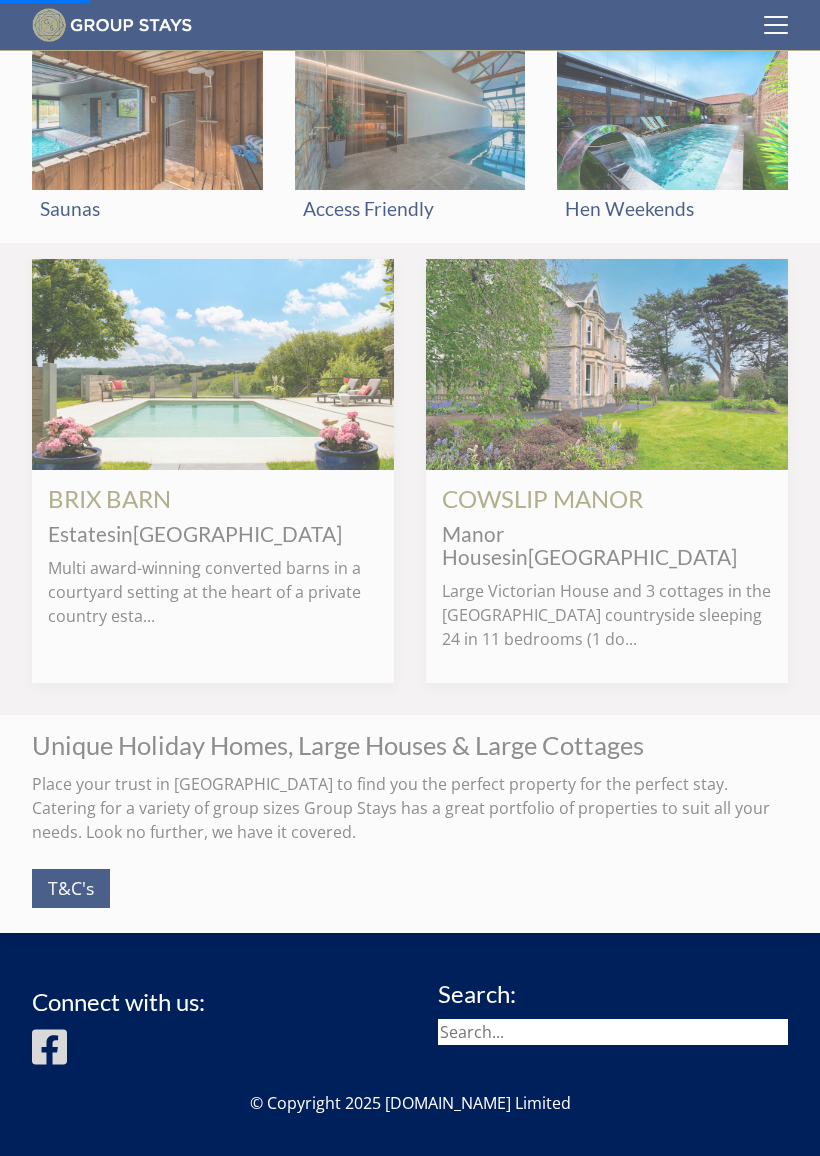 click on "Manor Houses" at bounding box center [476, 545] 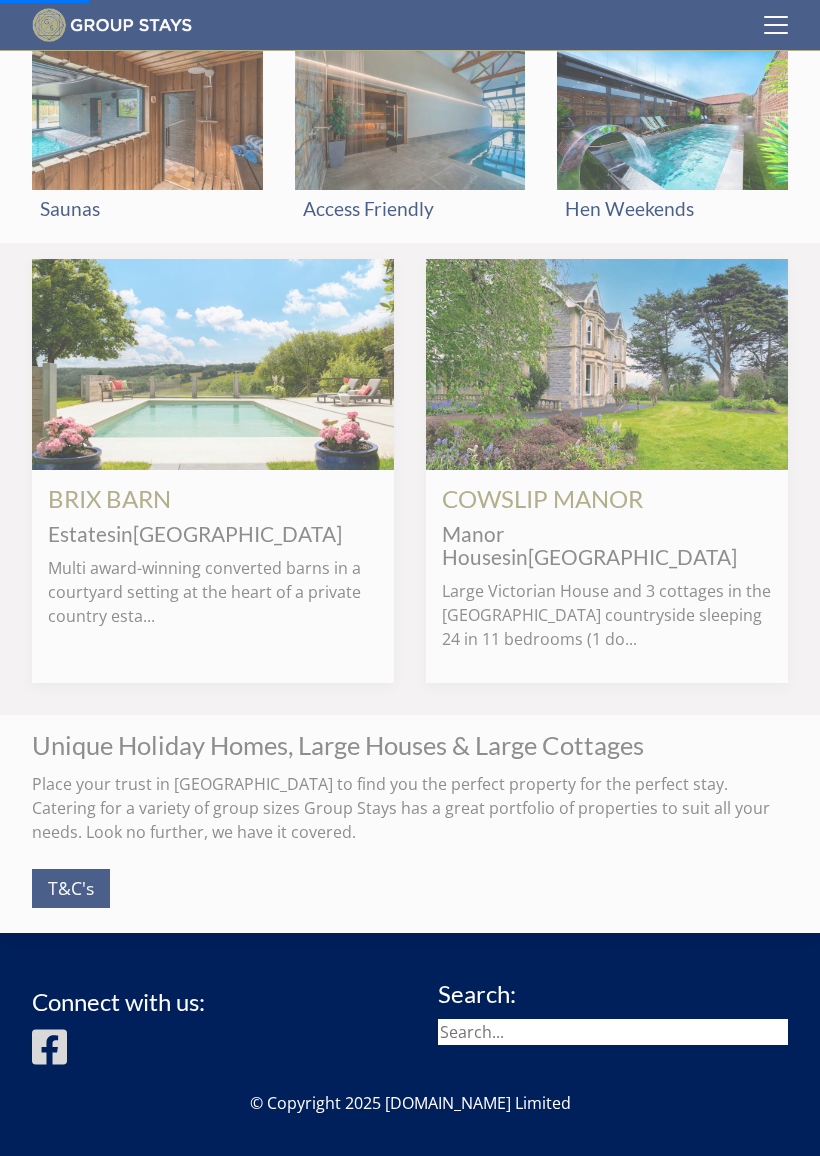 click on "Manor Houses" at bounding box center [476, 545] 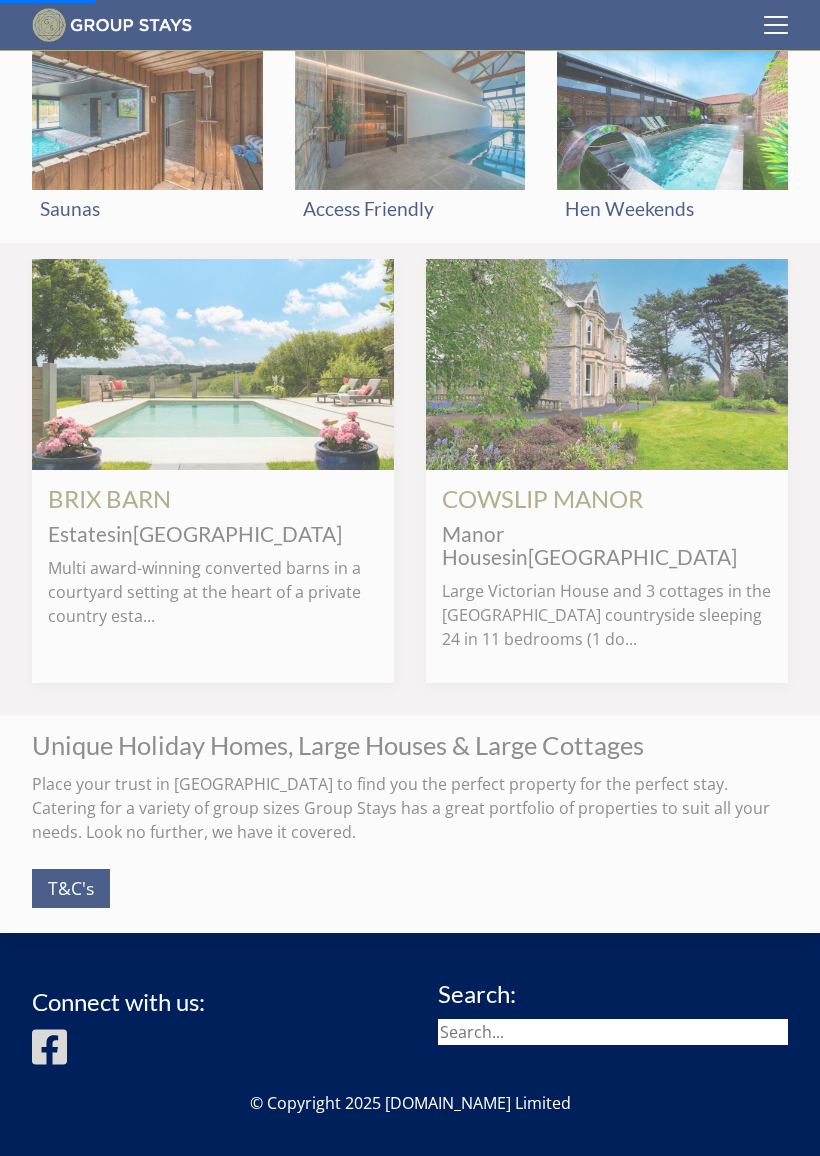 click on "Manor Houses" at bounding box center (476, 545) 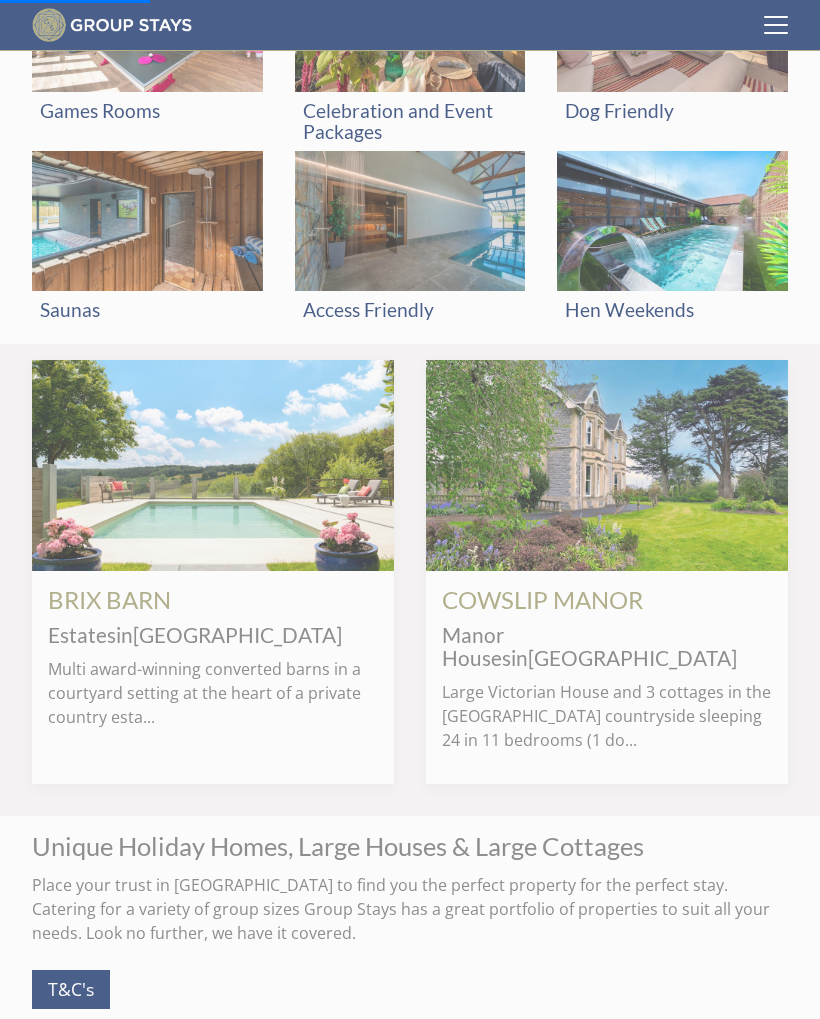 scroll, scrollTop: 778, scrollLeft: 0, axis: vertical 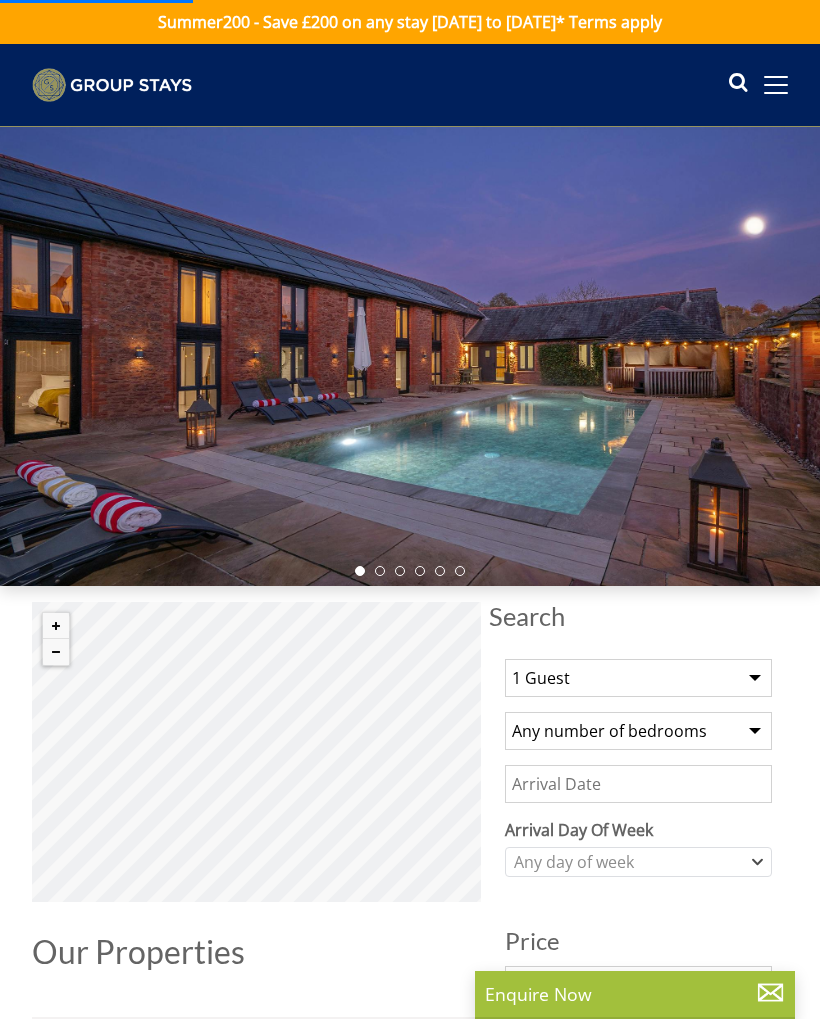 click on "1 Guest
2 Guests
3 Guests
4 Guests
5 Guests
6 Guests
7 Guests
8 Guests
9 Guests
10 Guests
11 Guests
12 Guests
13 Guests
14 Guests
15 Guests
16 Guests
17 Guests
18 Guests
19 Guests
20 Guests
21 Guests
22 Guests
23 Guests
24 Guests
25 Guests
26 Guests
27 Guests
28 Guests
29 Guests
30 Guests
31 Guests
32 Guests
33 Guests
34 Guests
35 Guests
36 Guests
37 Guests
38 Guests
39 Guests
40 Guests
41 Guests
42 Guests
43 Guests
44 Guests
45 Guests
46 Guests
47 Guests
48 Guests
49 Guests
50 Guests
51 Guests
52 Guests
53 Guests
54 Guests
55 Guests
56 Guests
57 Guests
58 Guests
59 Guests
60 Guests
61 Guests
62 Guests
63 Guests
64 Guests
65 Guests
66 Guests
67 Guests
68 Guests
69 Guests
70 Guests
71 Guests
72 Guests
73 Guests
74 Guests
75 Guests
76 Guests
77 Guests
78 Guests
79 Guests
80 Guests
81 Guests
82 Guests
83 Guests
84 Guests
85 Guests
86 Guests" at bounding box center [638, 678] 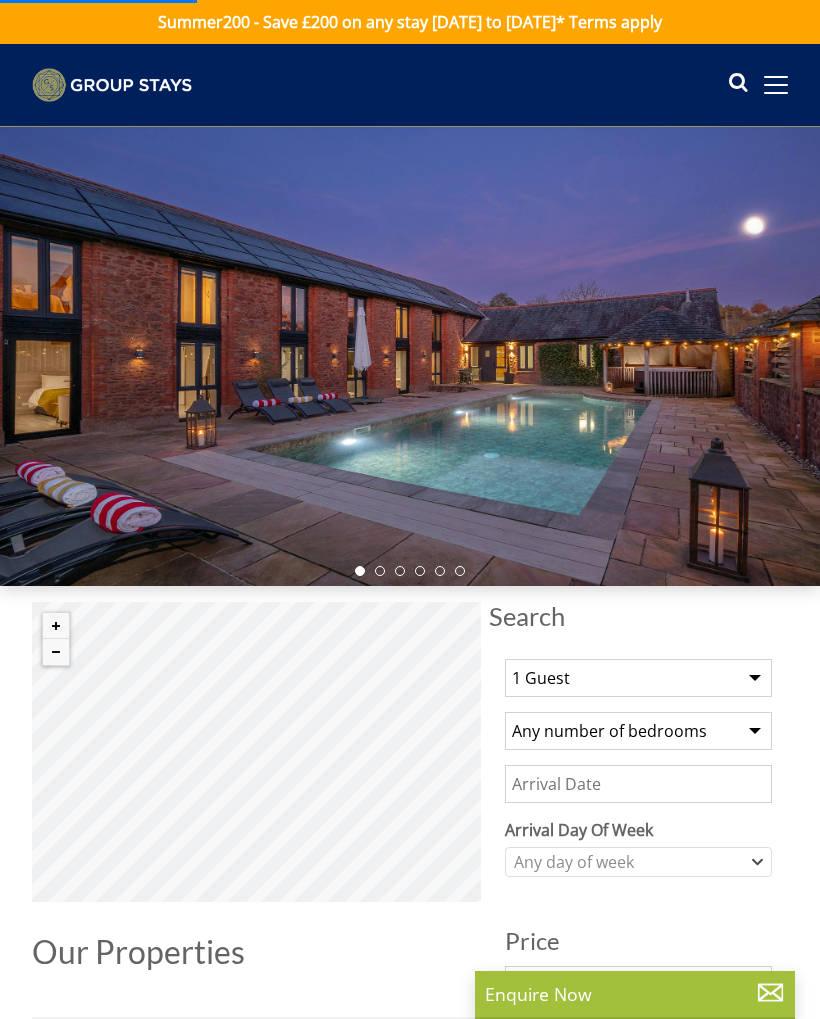 select on "15" 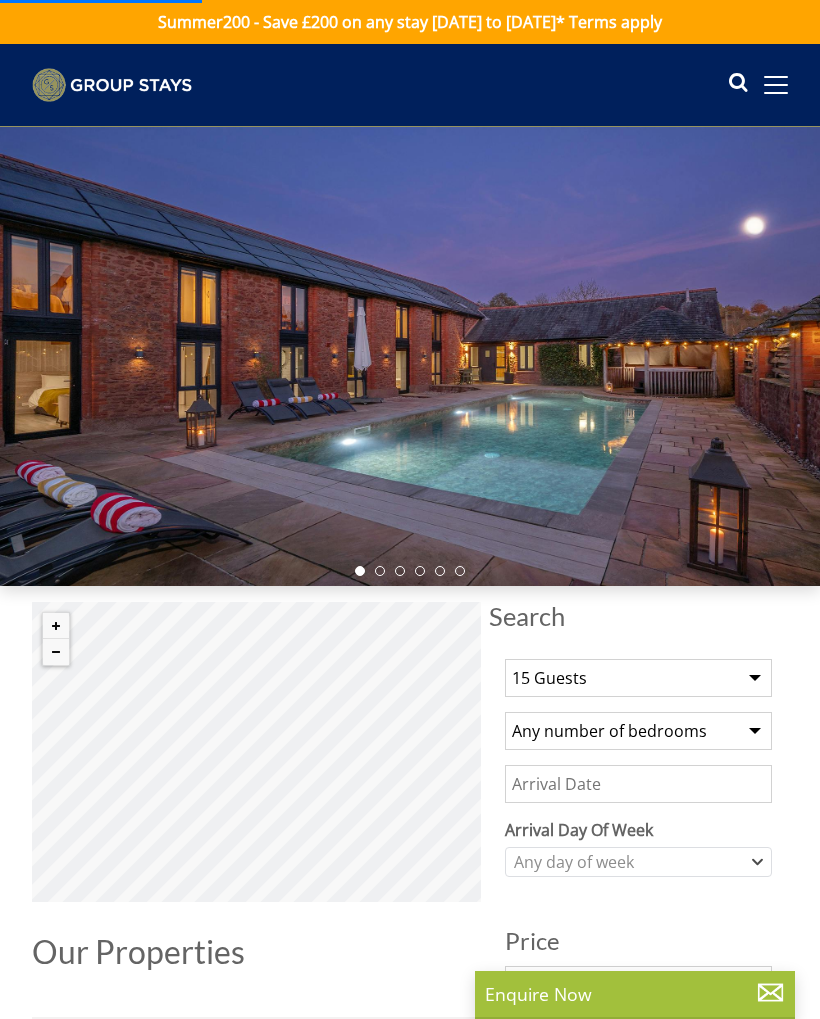 click on "1 Guest
2 Guests
3 Guests
4 Guests
5 Guests
6 Guests
7 Guests
8 Guests
9 Guests
10 Guests
11 Guests
12 Guests
13 Guests
14 Guests
15 Guests
16 Guests
17 Guests
18 Guests
19 Guests
20 Guests
21 Guests
22 Guests
23 Guests
24 Guests
25 Guests
26 Guests
27 Guests
28 Guests
29 Guests
30 Guests
31 Guests
32 Guests
33 Guests
34 Guests
35 Guests
36 Guests
37 Guests
38 Guests
39 Guests
40 Guests
41 Guests
42 Guests
43 Guests
44 Guests
45 Guests
46 Guests
47 Guests
48 Guests
49 Guests
50 Guests
51 Guests
52 Guests
53 Guests
54 Guests
55 Guests
56 Guests
57 Guests
58 Guests
59 Guests
60 Guests
61 Guests
62 Guests
63 Guests
64 Guests
65 Guests
66 Guests
67 Guests
68 Guests
69 Guests
70 Guests
71 Guests
72 Guests
73 Guests
74 Guests
75 Guests
76 Guests
77 Guests
78 Guests
79 Guests
80 Guests
81 Guests
82 Guests
83 Guests
84 Guests
85 Guests
86 Guests" at bounding box center (638, 678) 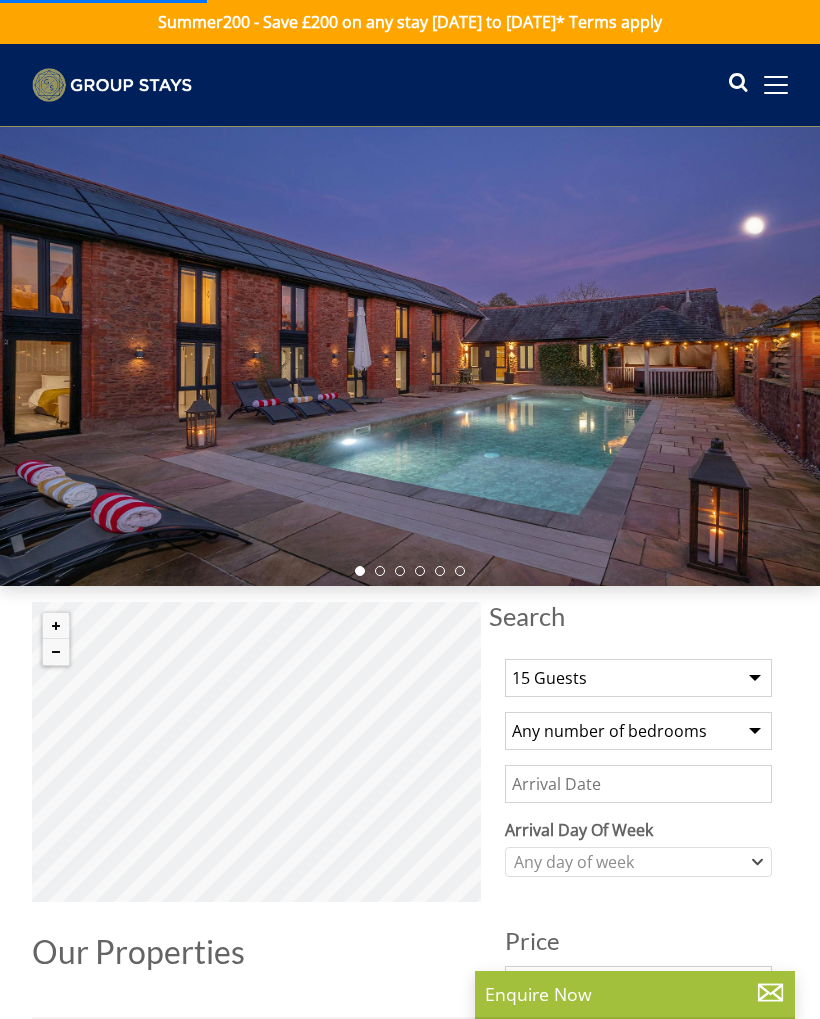 click on "1 Guest
2 Guests
3 Guests
4 Guests
5 Guests
6 Guests
7 Guests
8 Guests
9 Guests
10 Guests
11 Guests
12 Guests
13 Guests
14 Guests
15 Guests
16 Guests
17 Guests
18 Guests
19 Guests
20 Guests
21 Guests
22 Guests
23 Guests
24 Guests
25 Guests
26 Guests
27 Guests
28 Guests
29 Guests
30 Guests
31 Guests
32 Guests
33 Guests
34 Guests
35 Guests
36 Guests
37 Guests
38 Guests
39 Guests
40 Guests
41 Guests
42 Guests
43 Guests
44 Guests
45 Guests
46 Guests
47 Guests
48 Guests
49 Guests
50 Guests
51 Guests
52 Guests
53 Guests
54 Guests
55 Guests
56 Guests
57 Guests
58 Guests
59 Guests
60 Guests
61 Guests
62 Guests
63 Guests
64 Guests
65 Guests
66 Guests
67 Guests
68 Guests
69 Guests
70 Guests
71 Guests
72 Guests
73 Guests
74 Guests
75 Guests
76 Guests
77 Guests
78 Guests
79 Guests
80 Guests
81 Guests
82 Guests
83 Guests
84 Guests
85 Guests
86 Guests" at bounding box center (638, 678) 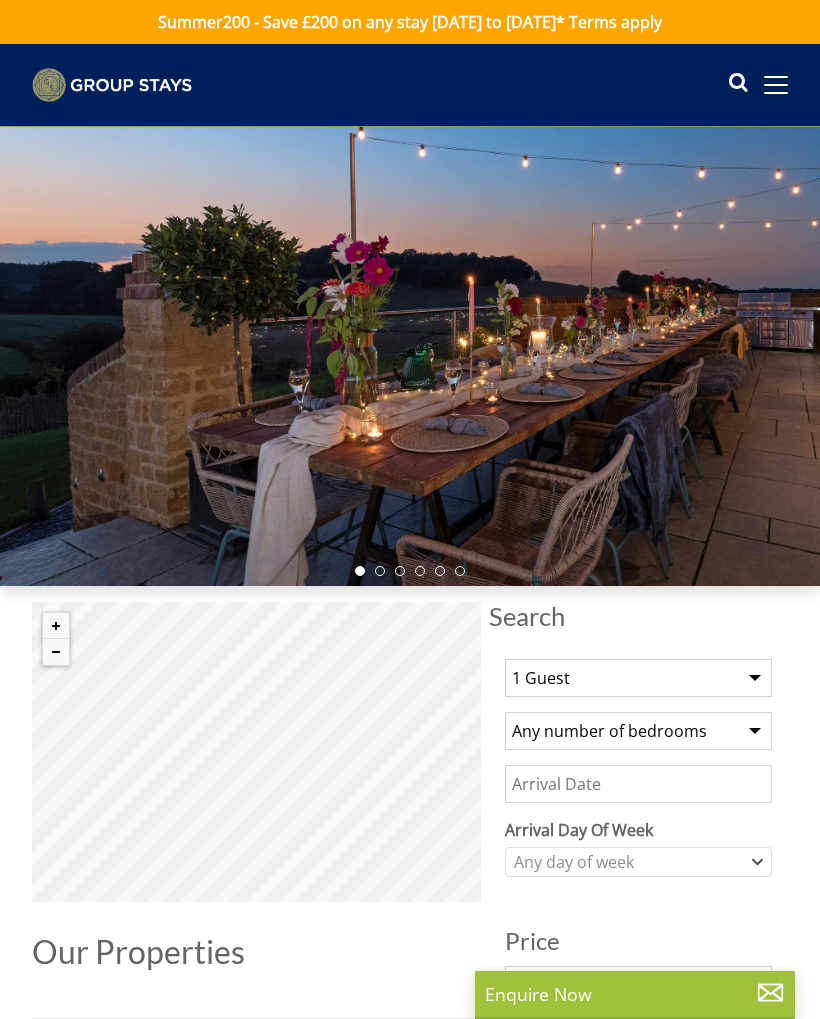 click on "1 Guest
2 Guests
3 Guests
4 Guests
5 Guests
6 Guests
7 Guests
8 Guests
9 Guests
10 Guests
11 Guests
12 Guests
13 Guests
14 Guests
15 Guests
16 Guests
17 Guests
18 Guests
19 Guests
20 Guests
21 Guests
22 Guests
23 Guests
24 Guests
25 Guests
26 Guests
27 Guests
28 Guests
29 Guests
30 Guests
31 Guests
32 Guests
33 Guests
34 Guests
35 Guests
36 Guests
37 Guests
38 Guests
39 Guests
40 Guests
41 Guests
42 Guests
43 Guests
44 Guests
45 Guests
46 Guests
47 Guests
48 Guests
49 Guests
50 Guests
51 Guests
52 Guests
53 Guests
54 Guests
55 Guests
56 Guests
57 Guests
58 Guests
59 Guests
60 Guests
61 Guests
62 Guests
63 Guests
64 Guests
65 Guests
66 Guests
67 Guests
68 Guests
69 Guests
70 Guests
71 Guests
72 Guests
73 Guests
74 Guests
75 Guests
76 Guests
77 Guests
78 Guests
79 Guests
80 Guests
81 Guests
82 Guests
83 Guests
84 Guests
85 Guests
86 Guests" at bounding box center [638, 678] 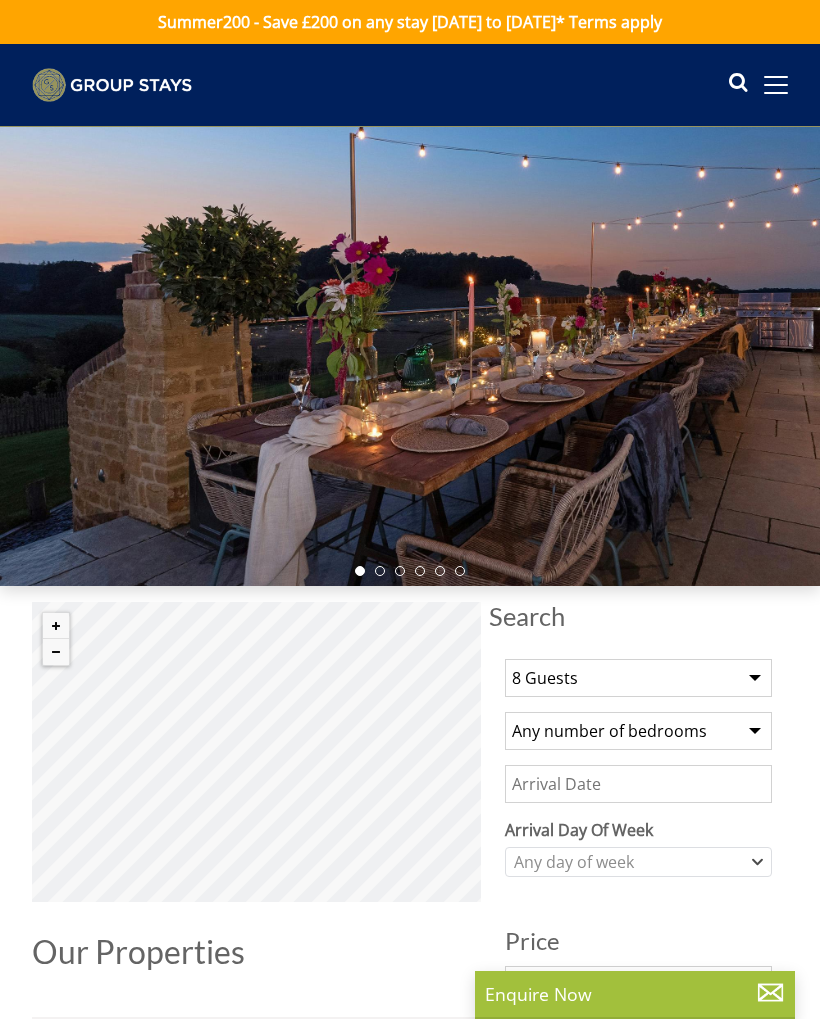 click on "Enquire Now" at bounding box center (635, 994) 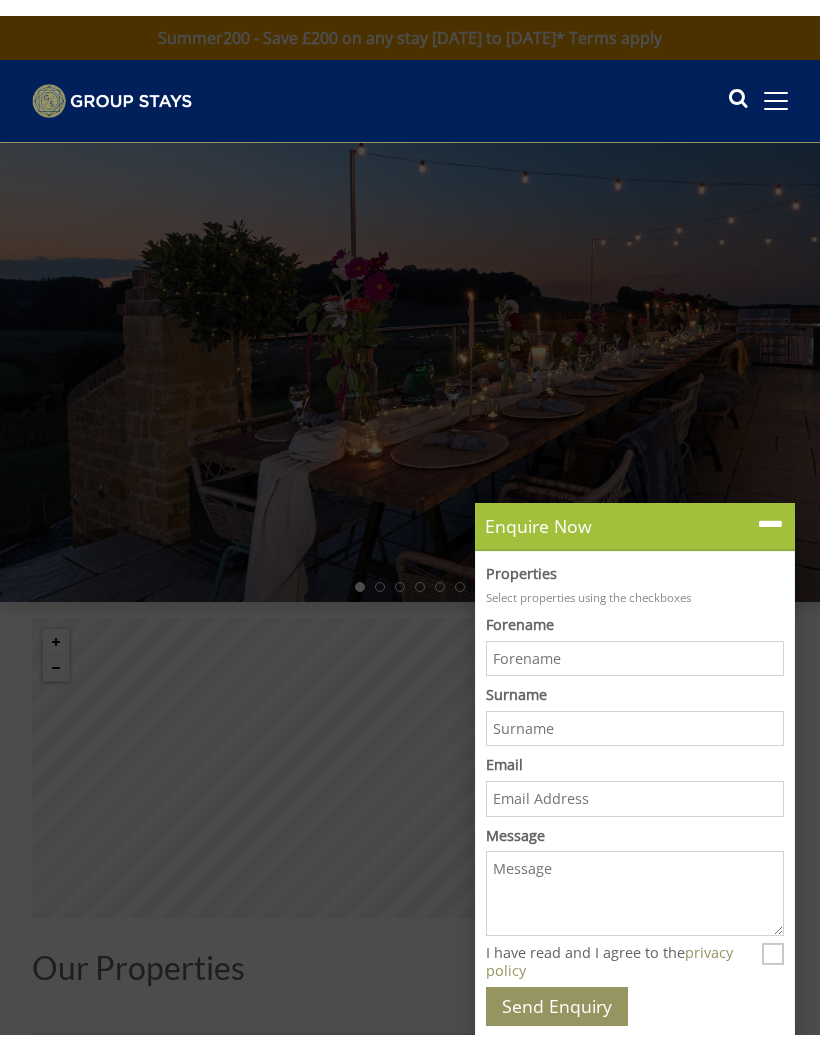 scroll, scrollTop: 456, scrollLeft: 0, axis: vertical 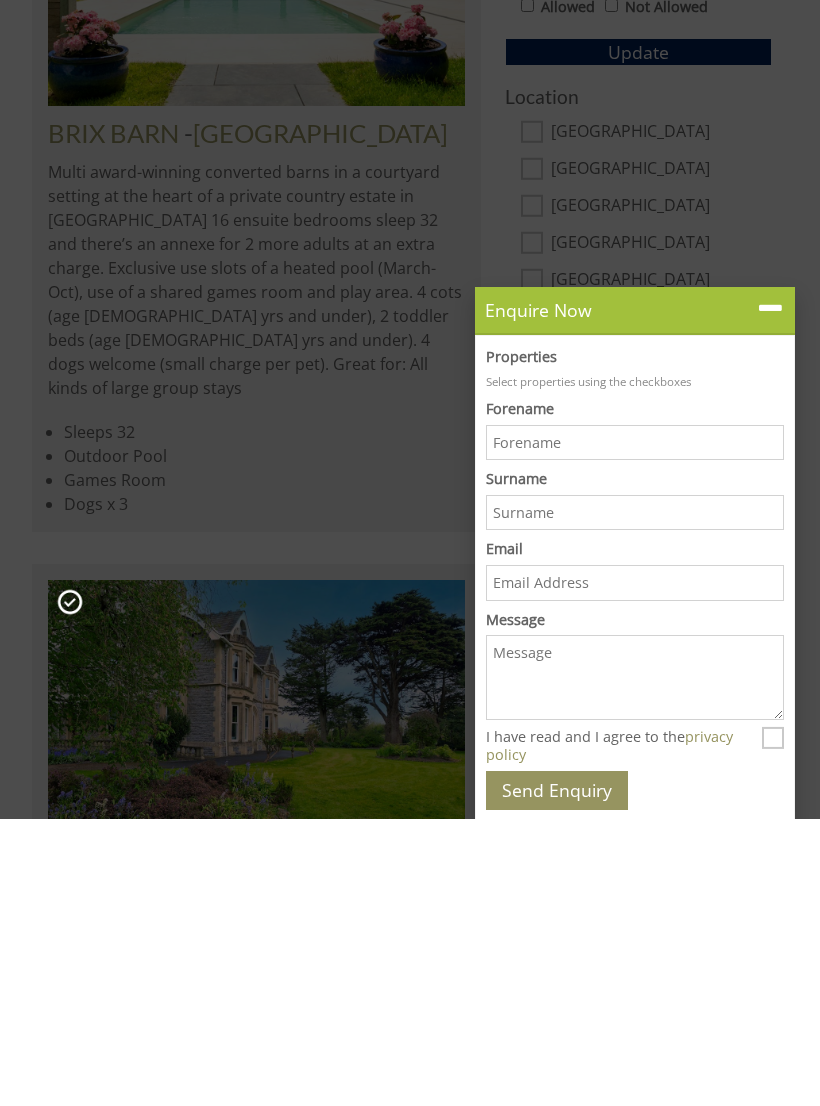 click on "Wiltshire" at bounding box center [661, 494] 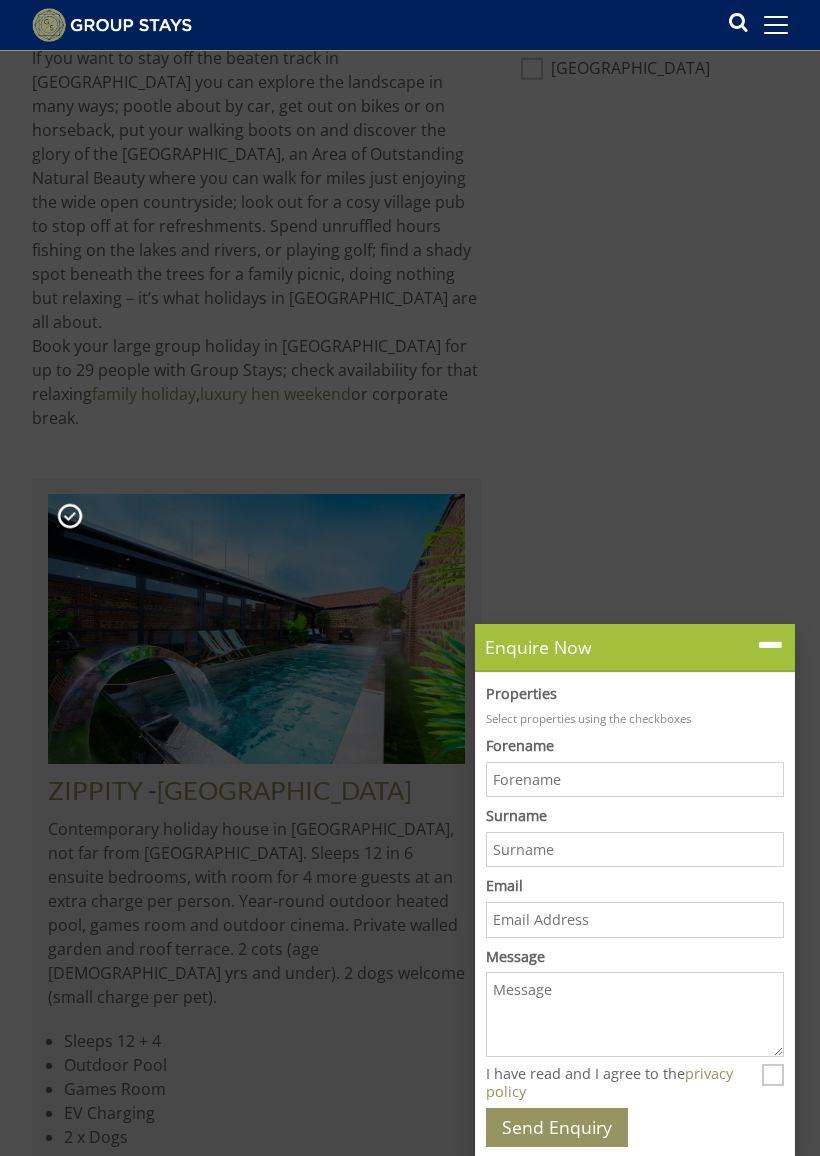 scroll, scrollTop: 1441, scrollLeft: 0, axis: vertical 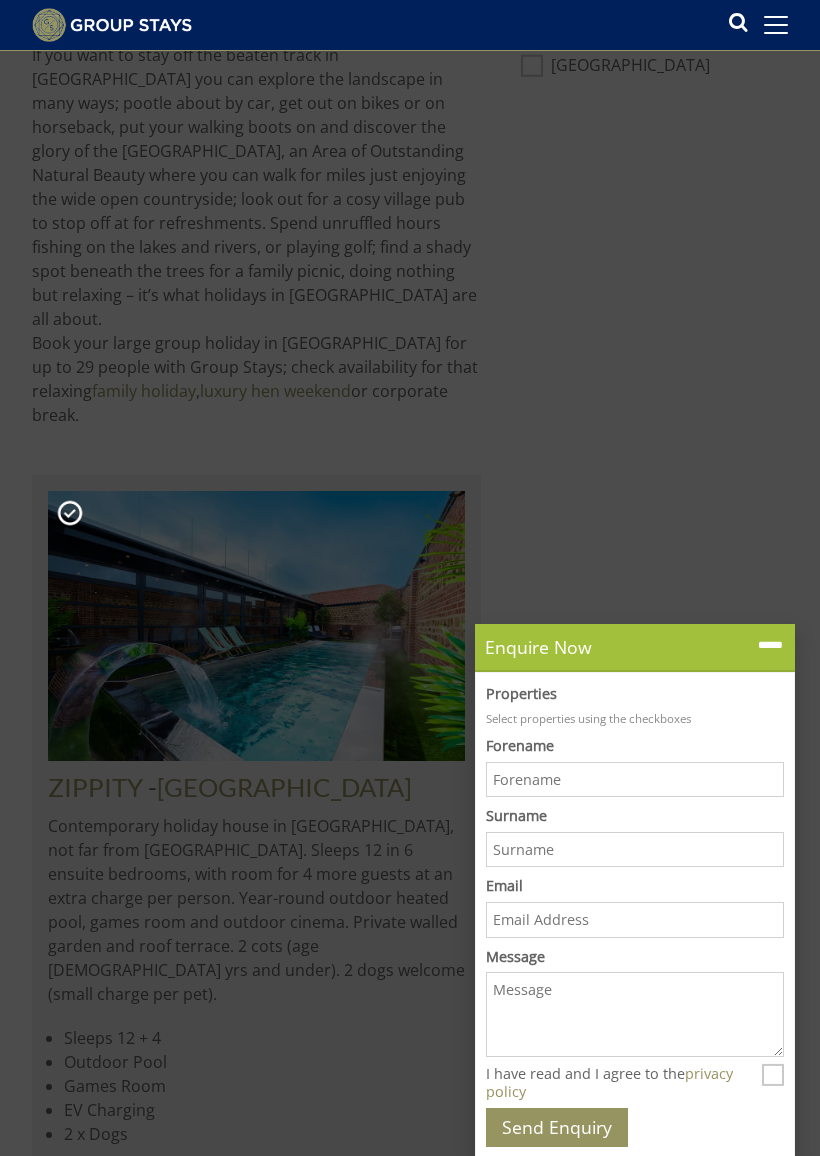 click on "Contemporary holiday house in Wiltshire, not far from Bath. Sleeps 12 in 6 ensuite bedrooms, with room for 4 more guests at an extra charge per person. Year-round outdoor heated pool, games room and outdoor cinema. Private walled garden and roof terrace. 2 cots (age 2 yrs and under). 2 dogs welcome (small charge per pet)." at bounding box center (256, 910) 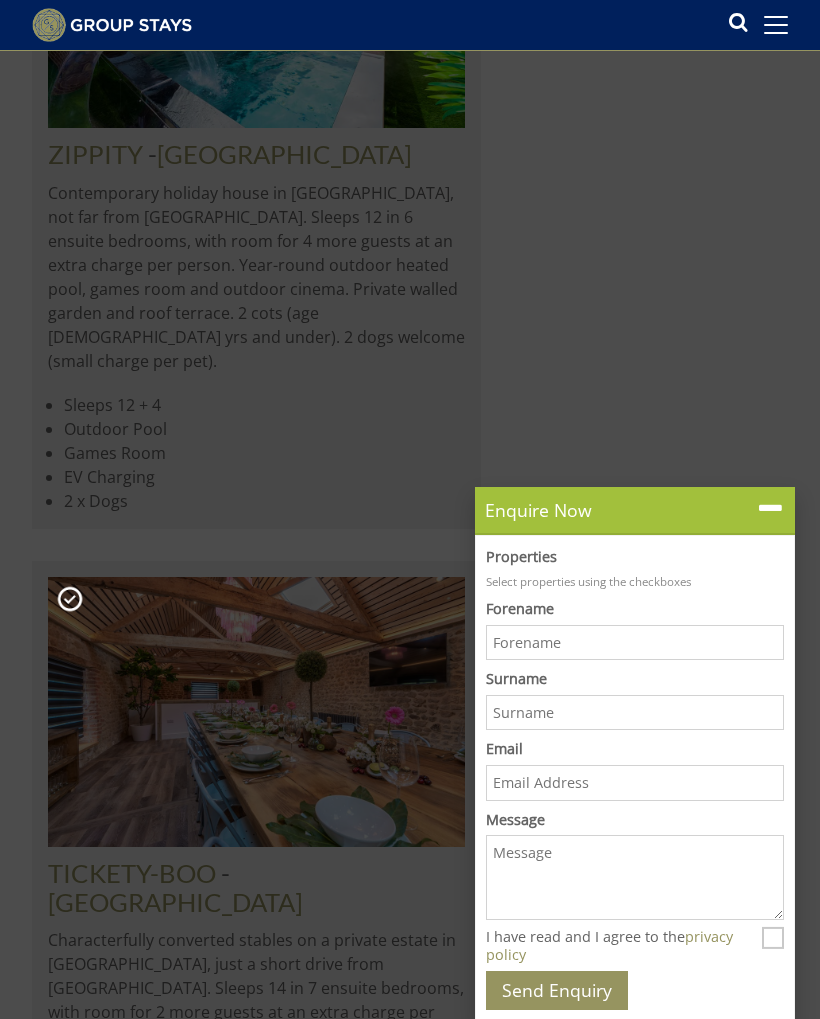 scroll, scrollTop: 2072, scrollLeft: 0, axis: vertical 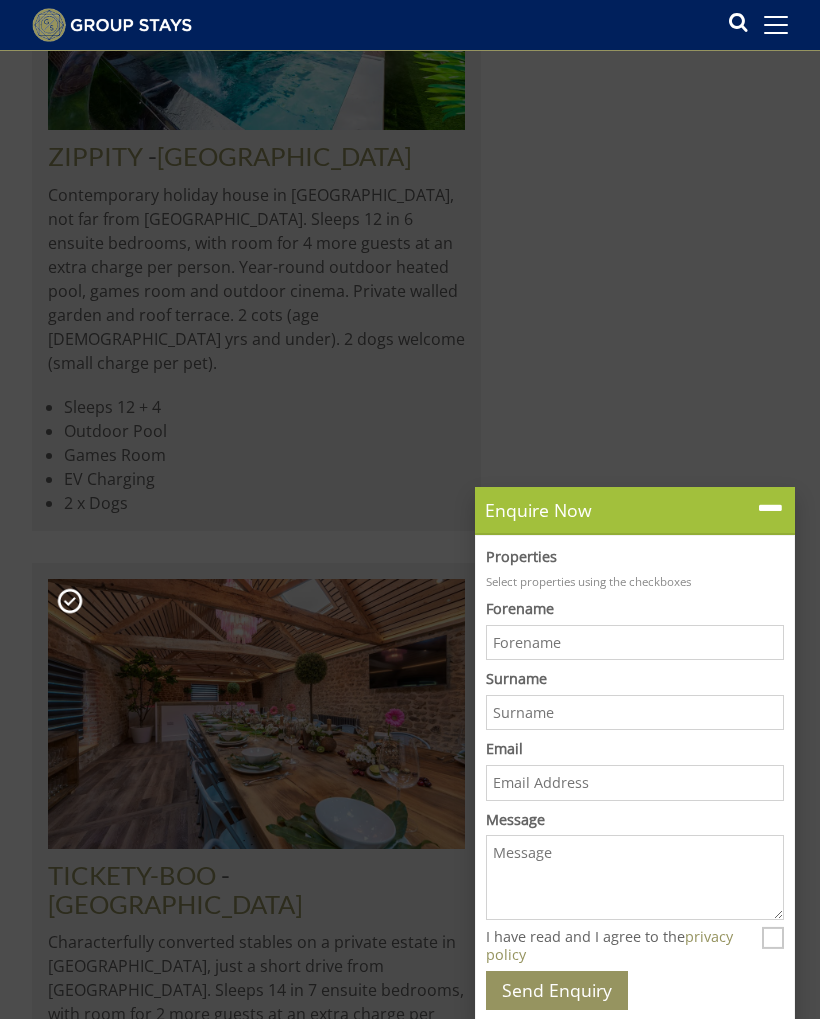 click on "Search
Search
1 Guest
2 Guests
3 Guests
4 Guests
5 Guests
6 Guests
7 Guests
8 Guests
9 Guests
10 Guests
11 Guests
12 Guests
13 Guests
14 Guests
15 Guests
16 Guests
17 Guests
18 Guests
19 Guests
20 Guests
21 Guests
22 Guests
23 Guests
24 Guests
25 Guests
26 Guests
27 Guests
28 Guests
29 Guests
30 Guests
31 Guests
32 Guests
33 Guests
34 Guests
35 Guests
36 Guests
37 Guests
38 Guests
39 Guests
40 Guests
41 Guests
42 Guests
43 Guests
44 Guests
45 Guests
46 Guests
47 Guests
48 Guests
49 Guests
50 Guests
51 Guests
52 Guests
53 Guests
54 Guests
55 Guests
56 Guests
57 Guests
58 Guests
59 Guests
60 Guests
61 Guests
62 Guests
63 Guests
64 Guests
65 Guests
66 Guests
67 Guests
68 Guests
69 Guests
70 Guests
71 Guests
72 Guests
73 Guests" at bounding box center [638, 1312] 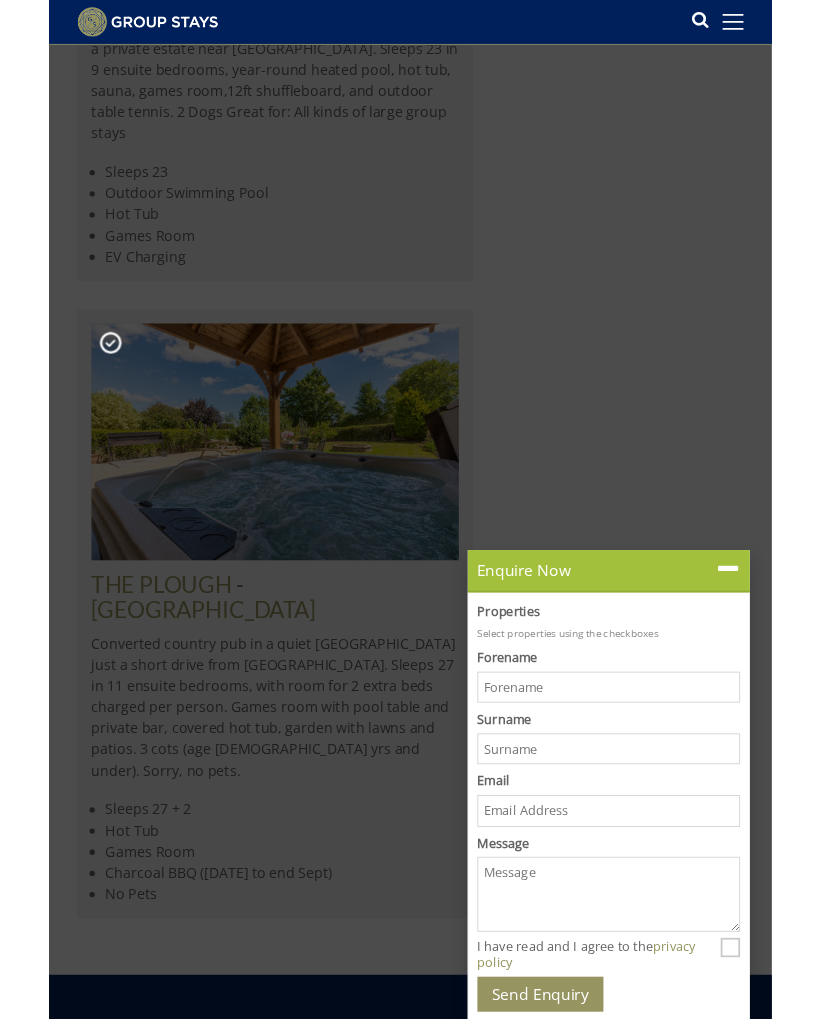 scroll, scrollTop: 5449, scrollLeft: 0, axis: vertical 